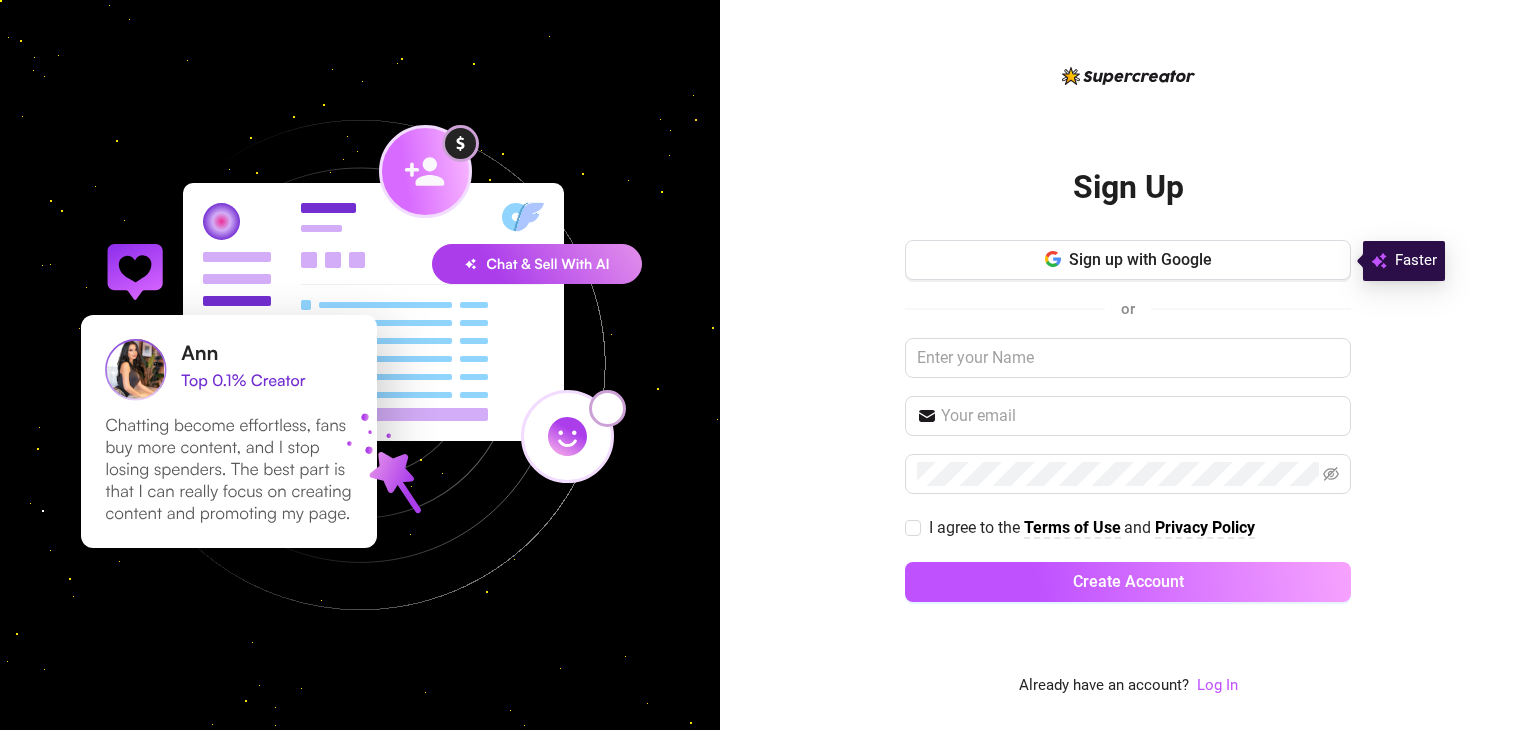 scroll, scrollTop: 0, scrollLeft: 0, axis: both 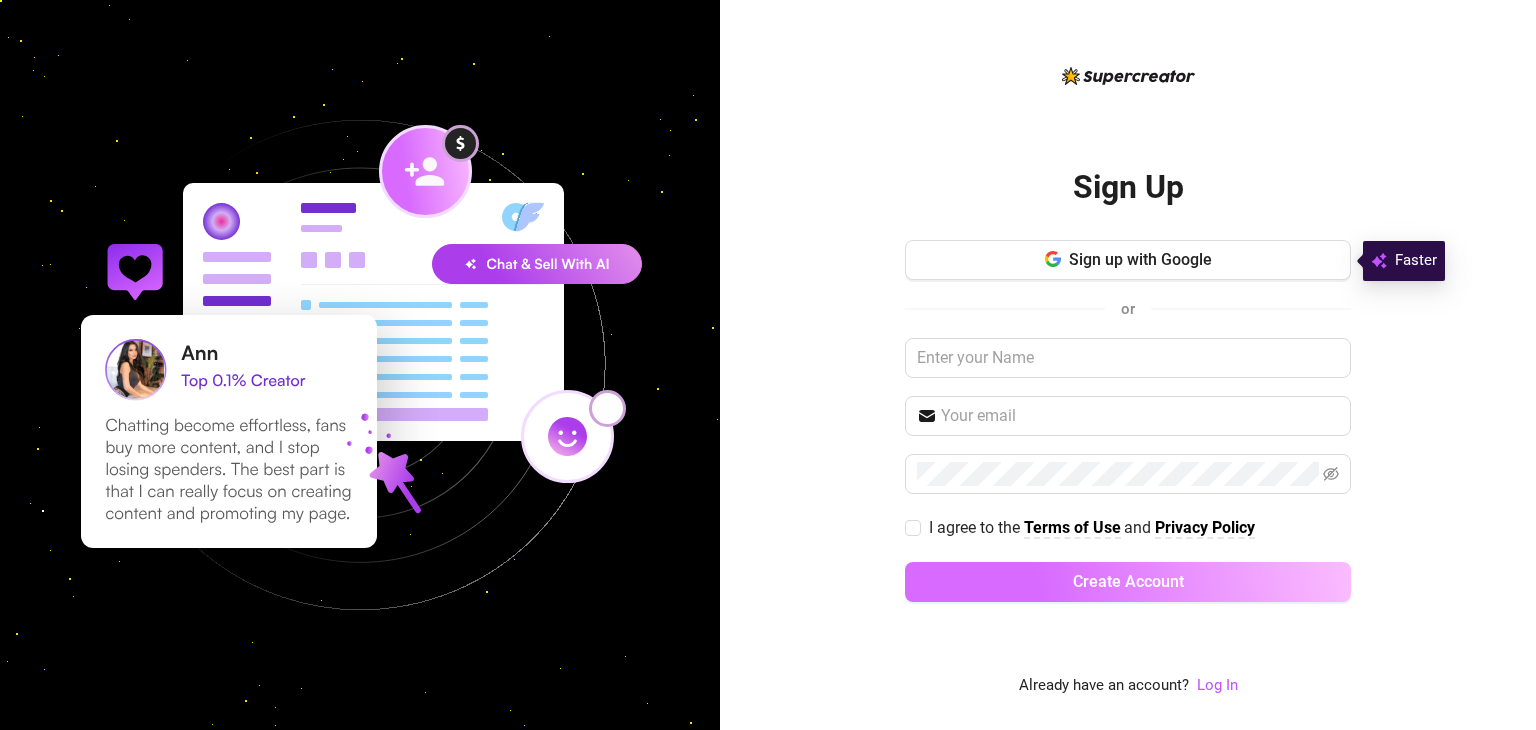 click on "Create Account" at bounding box center (1128, 581) 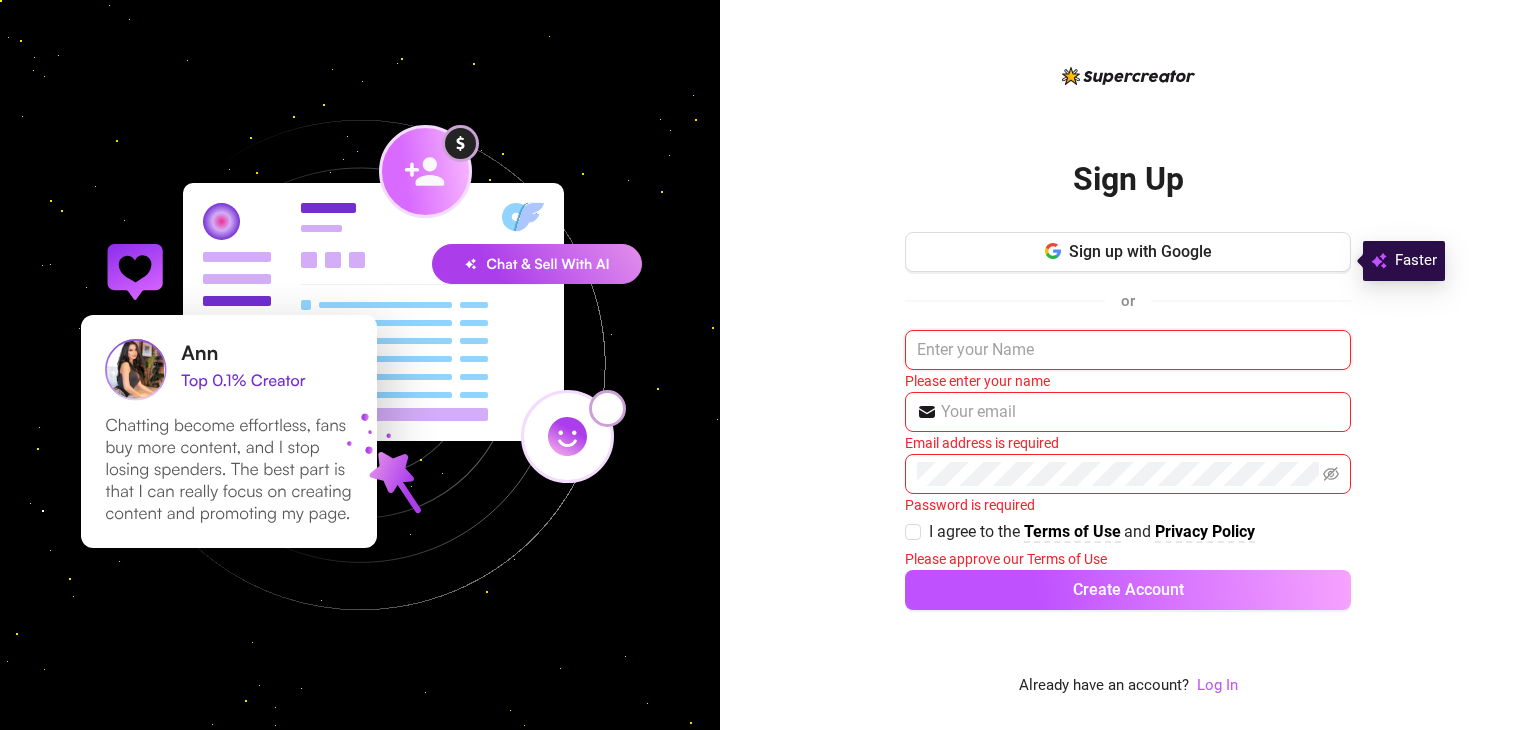 click at bounding box center (1128, 350) 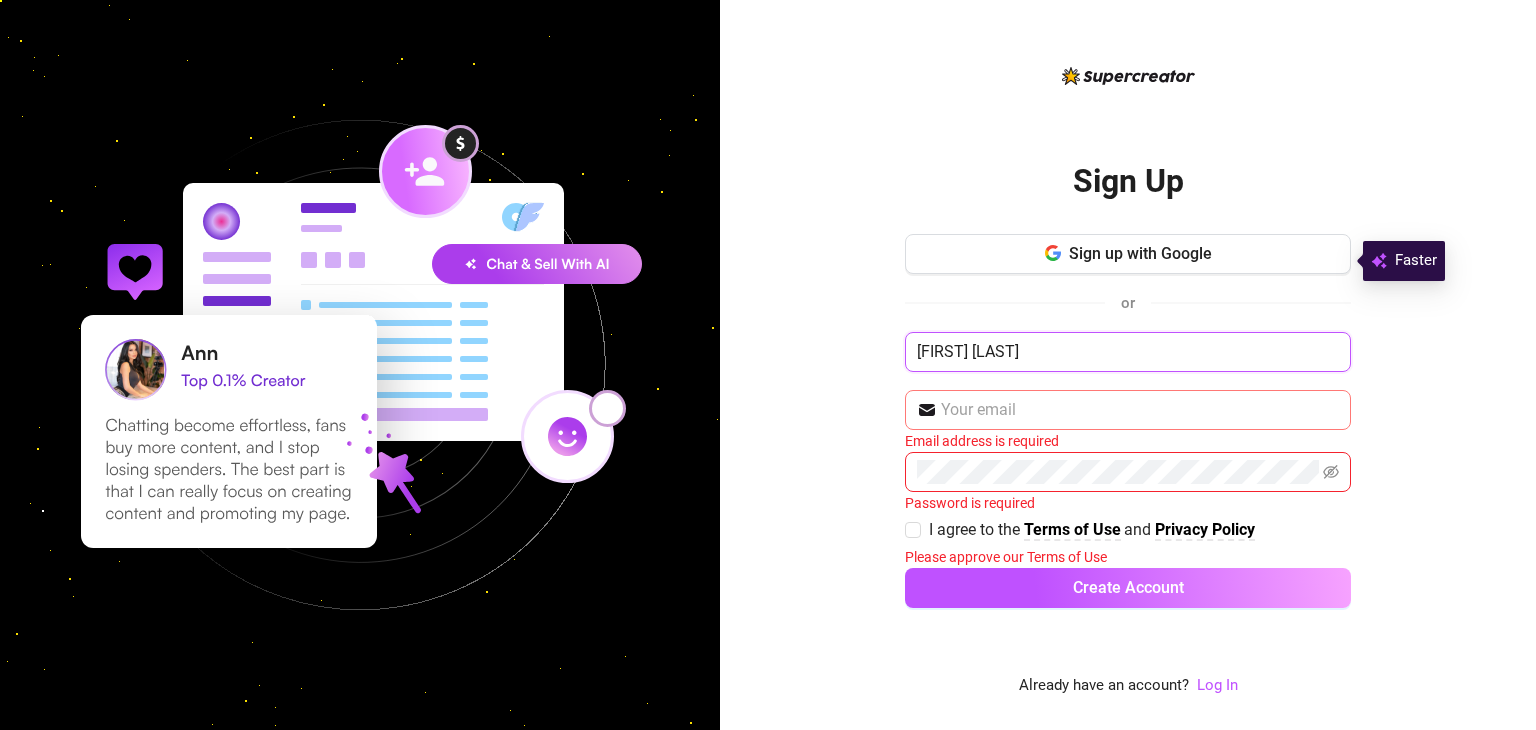 type on "[FIRST] [LAST]" 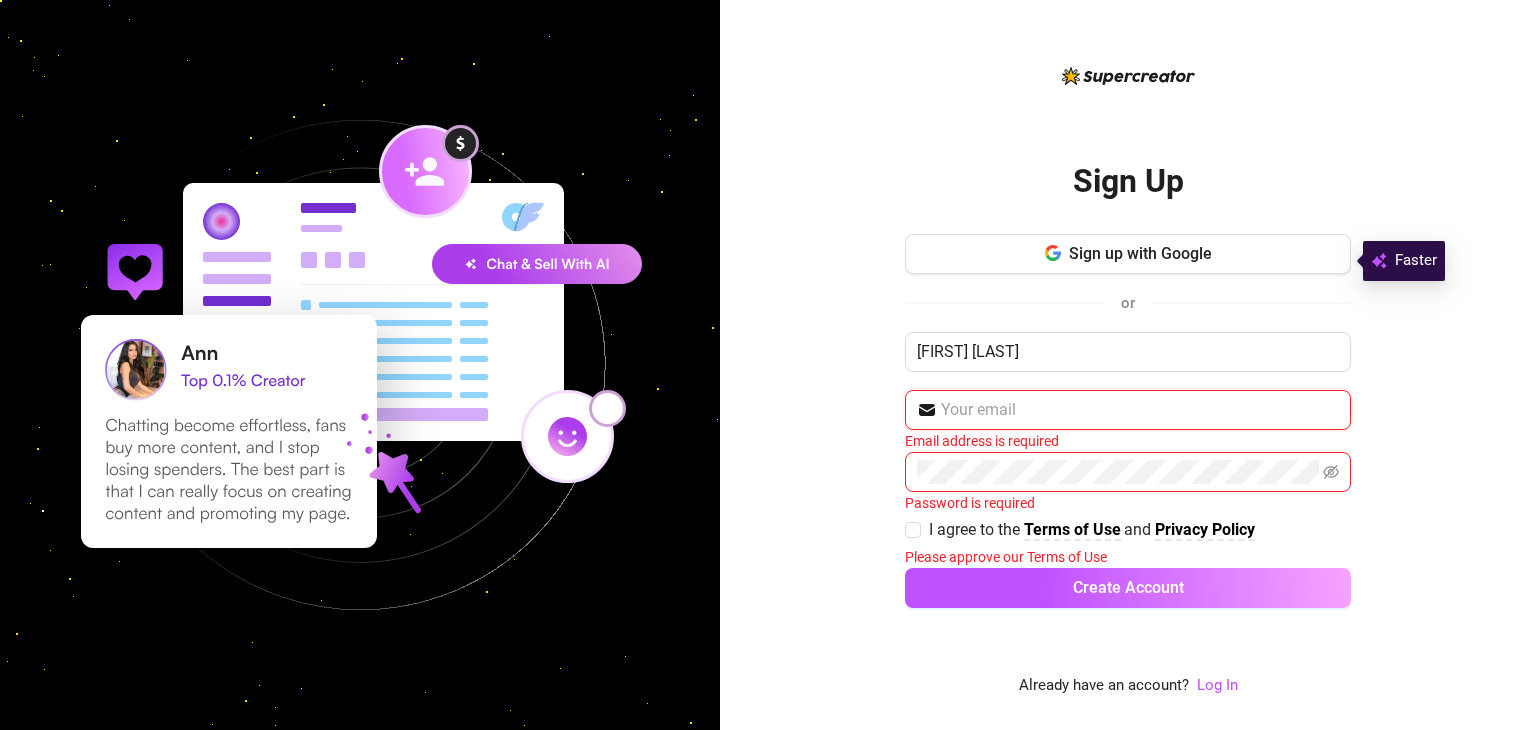 click at bounding box center (1140, 410) 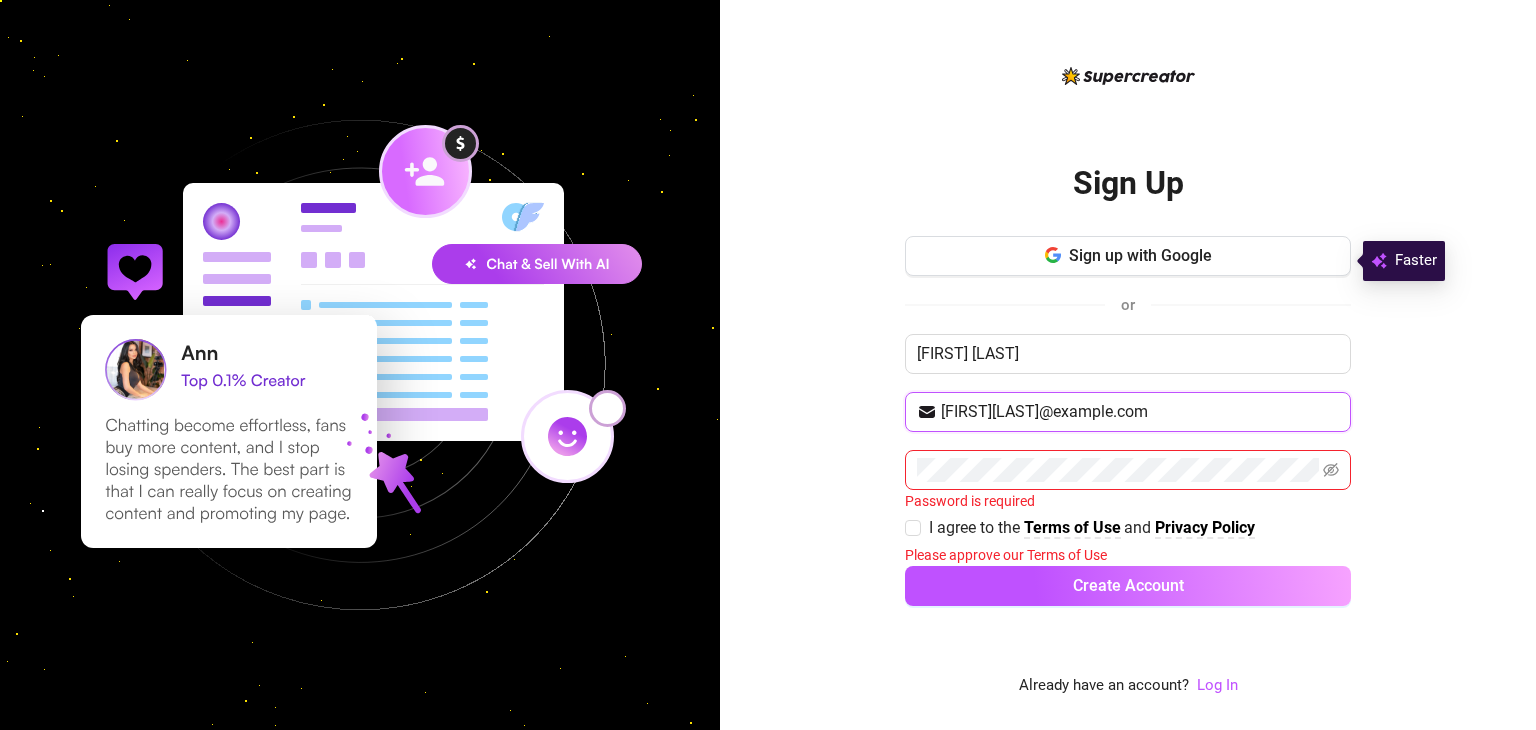 type on "[FIRST][LAST]@example.com" 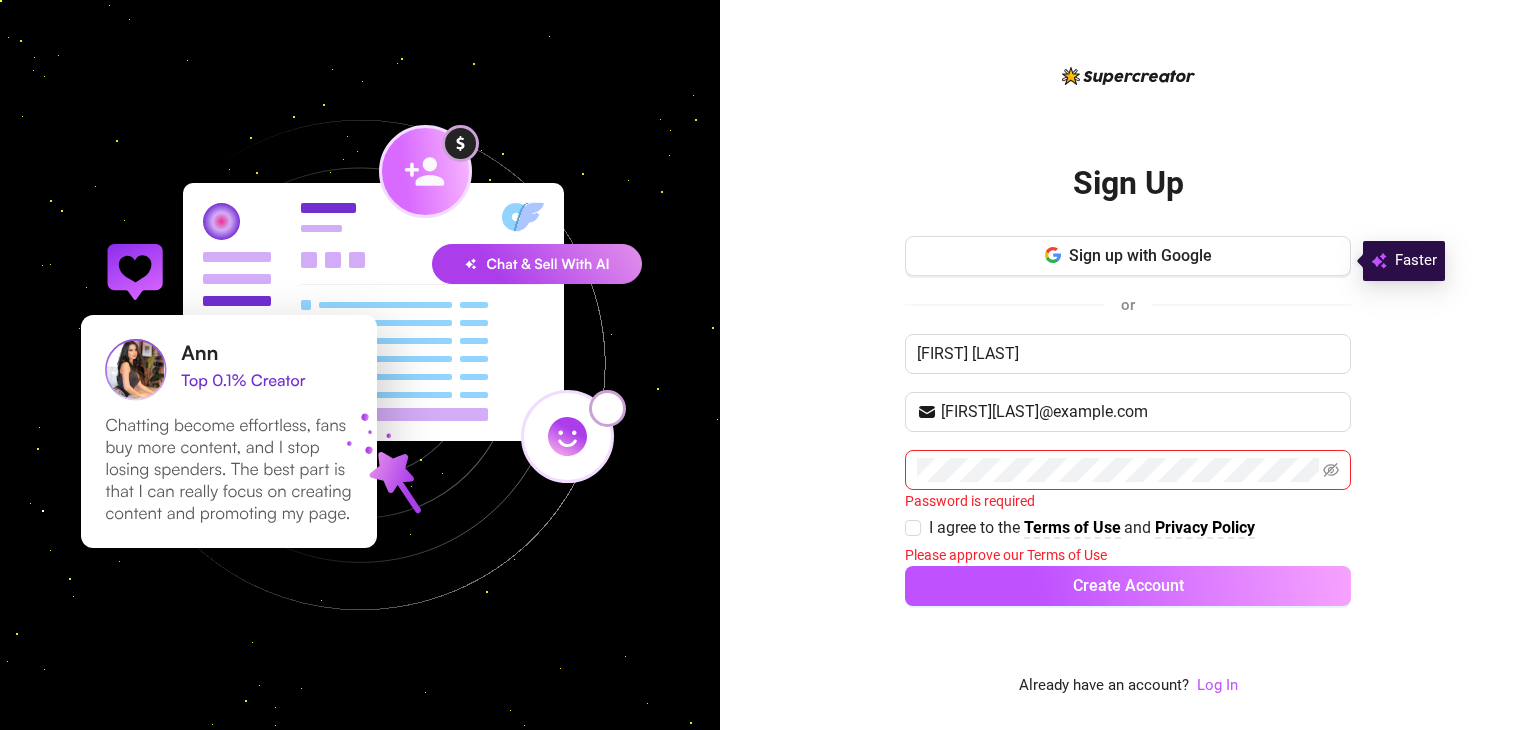 click on "Password is required" at bounding box center (1128, 501) 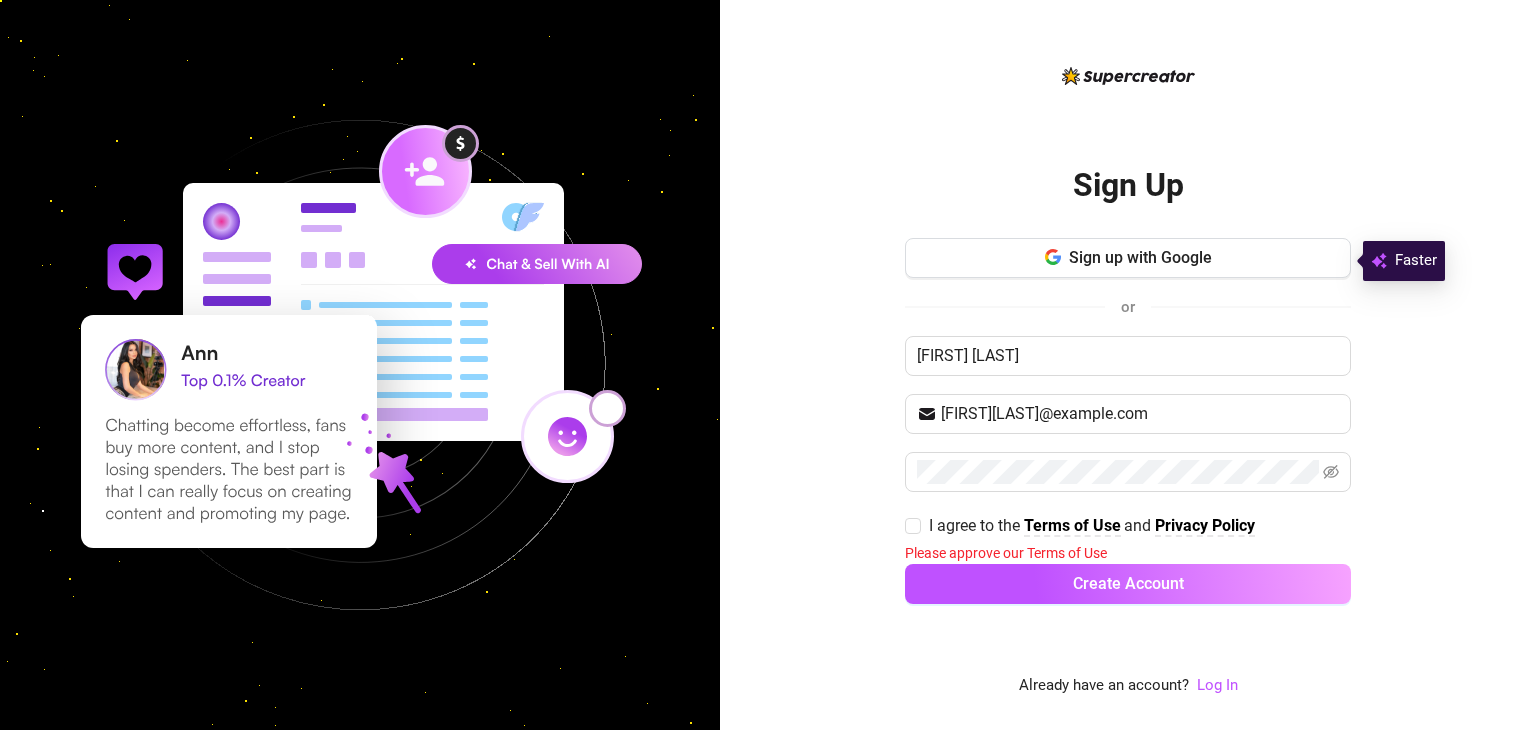 click on "Sign Up Sign up with Google or [FIRST] [LAST] [FIRST]@example.com I agree to the Terms of Use and Privacy Policy Please approve our Terms of Use Create Account Already have an account? Log In" at bounding box center [1128, 365] 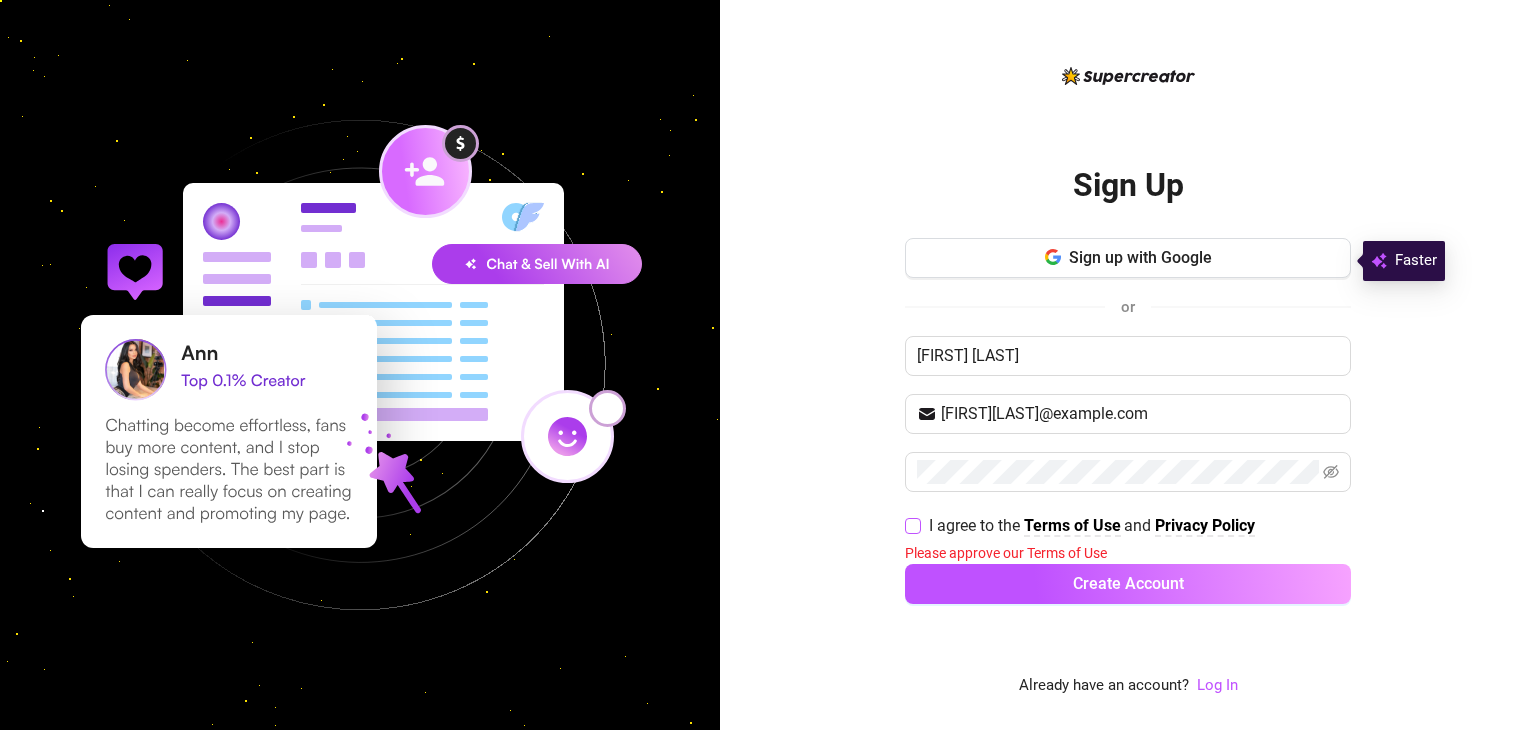 click on "I agree to the   Terms of Use   and   Privacy Policy" at bounding box center (912, 525) 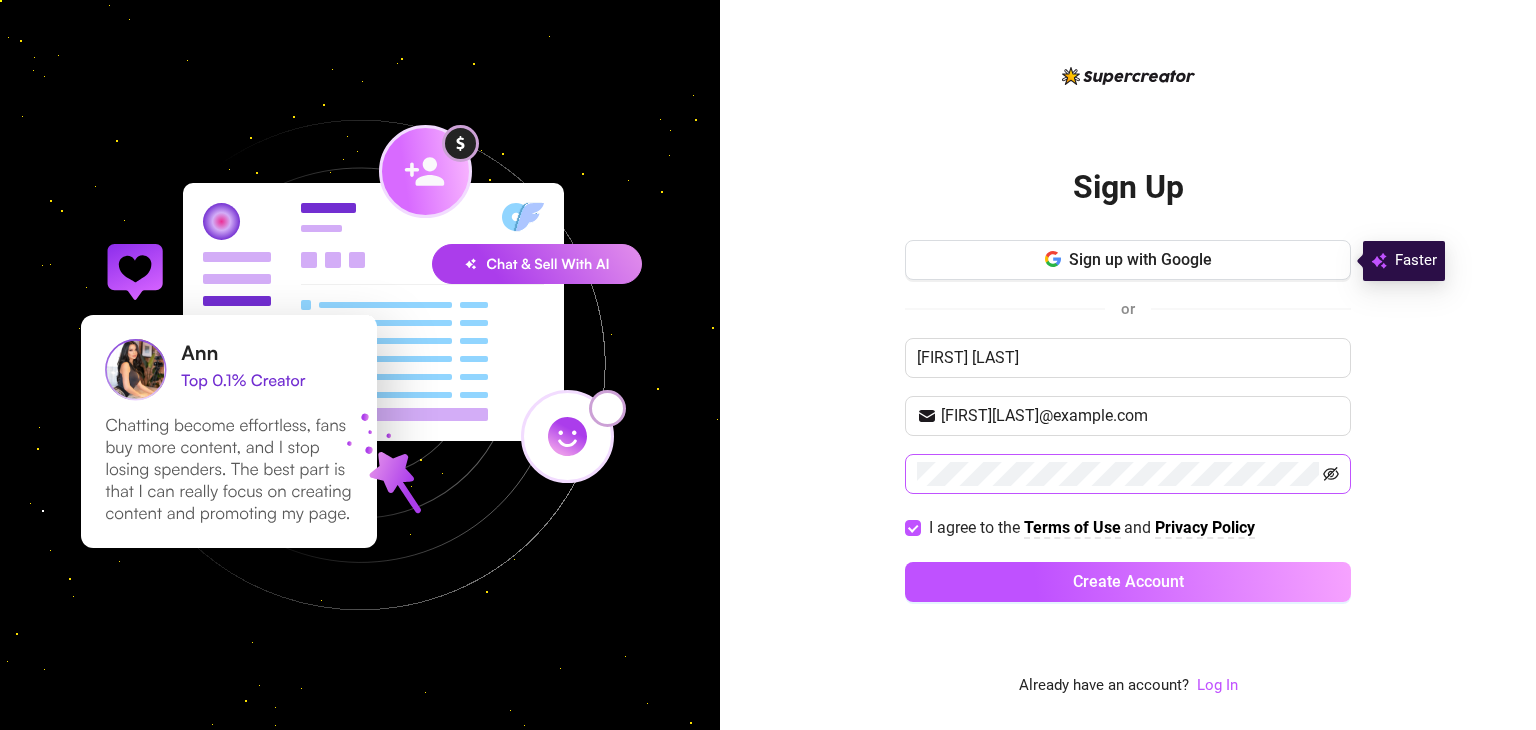click 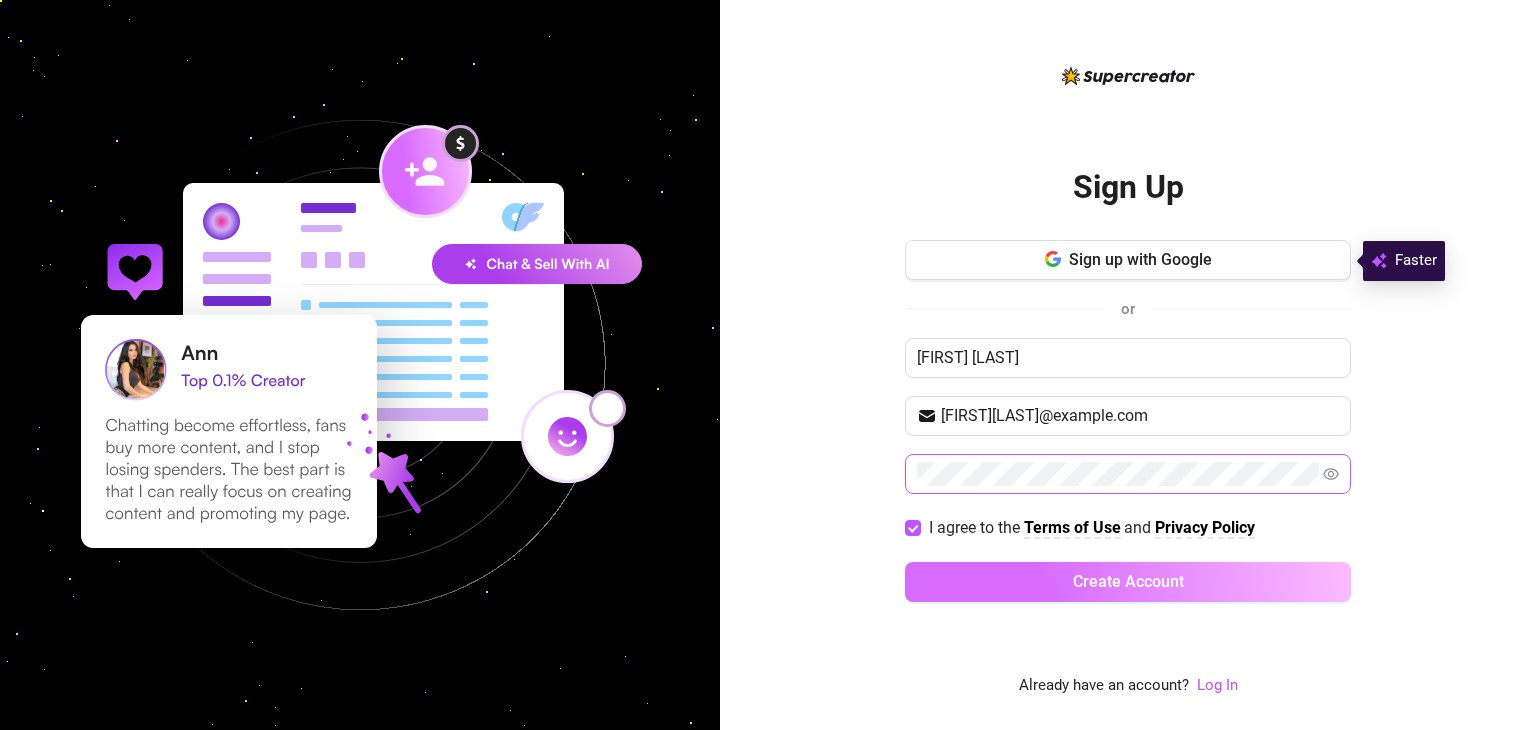 click on "Create Account" at bounding box center (1128, 582) 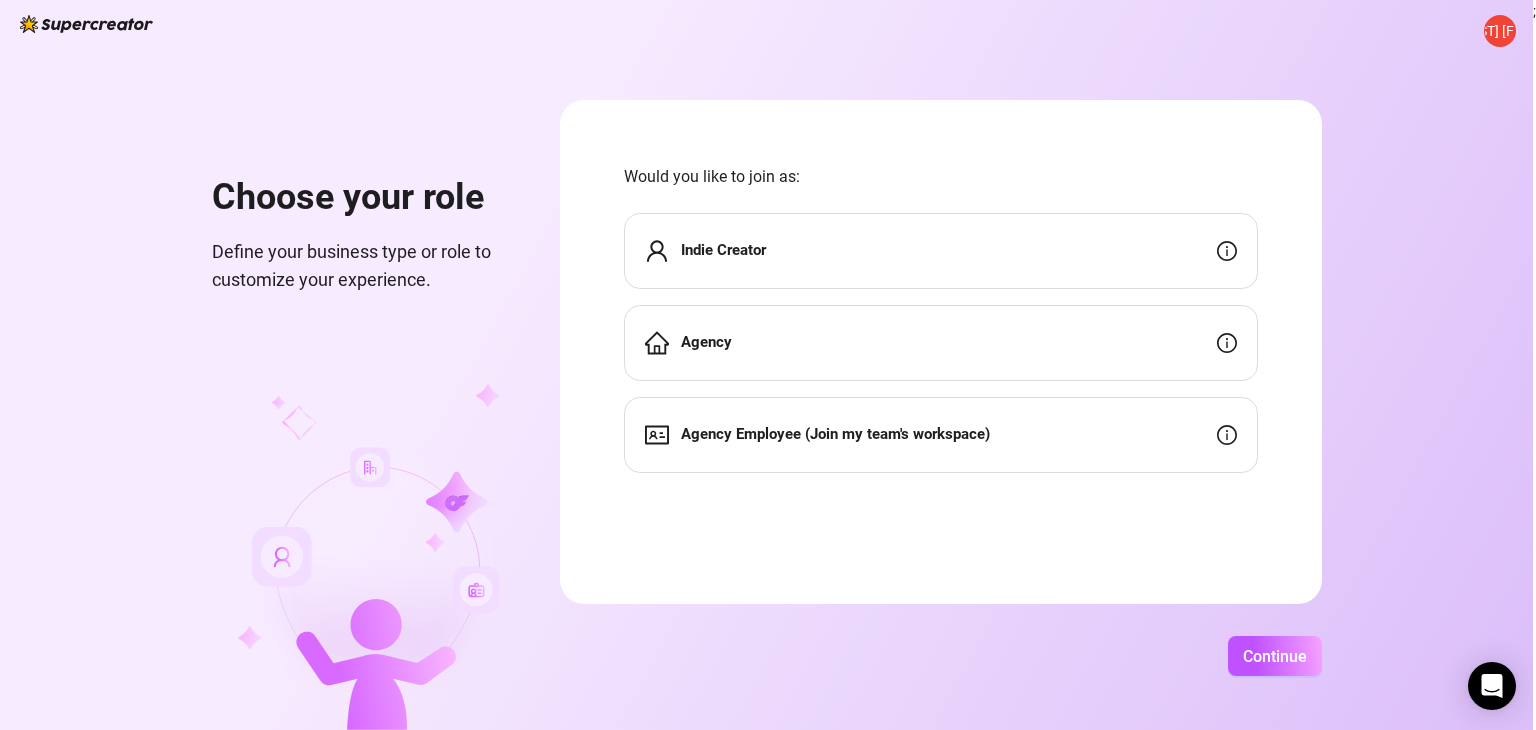 click on "Indie Creator" at bounding box center [941, 251] 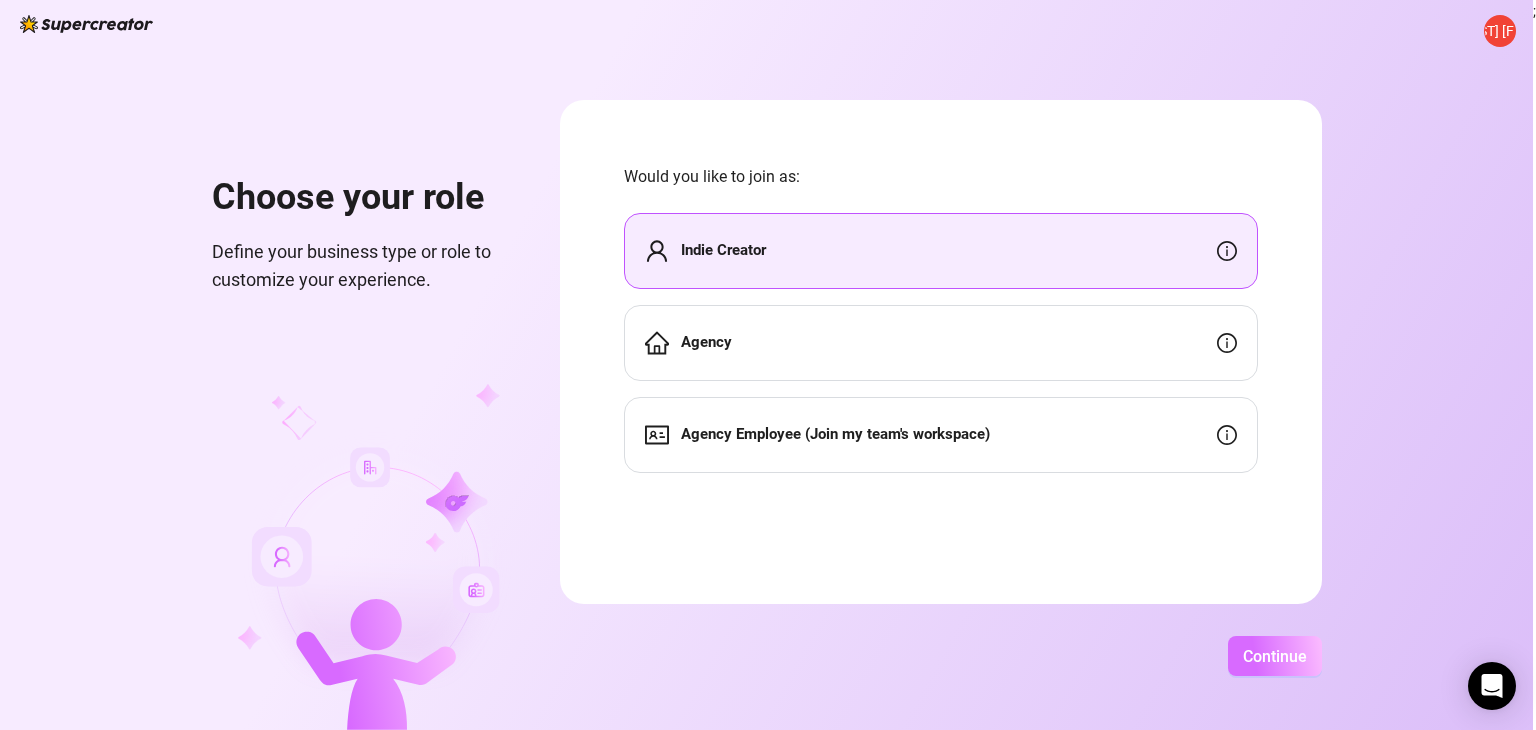 click on "Continue" at bounding box center (1275, 656) 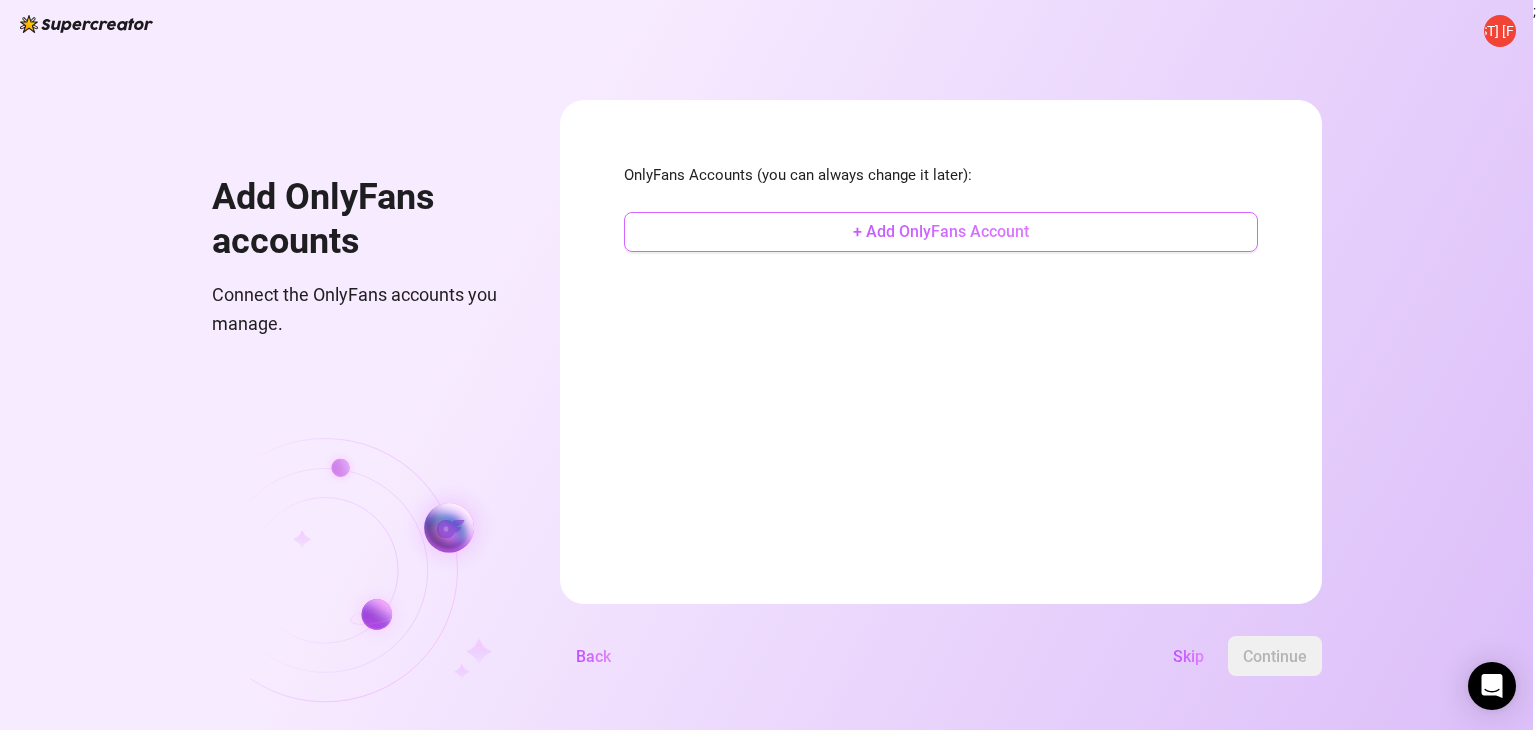 click on "+ Add OnlyFans Account" at bounding box center (941, 231) 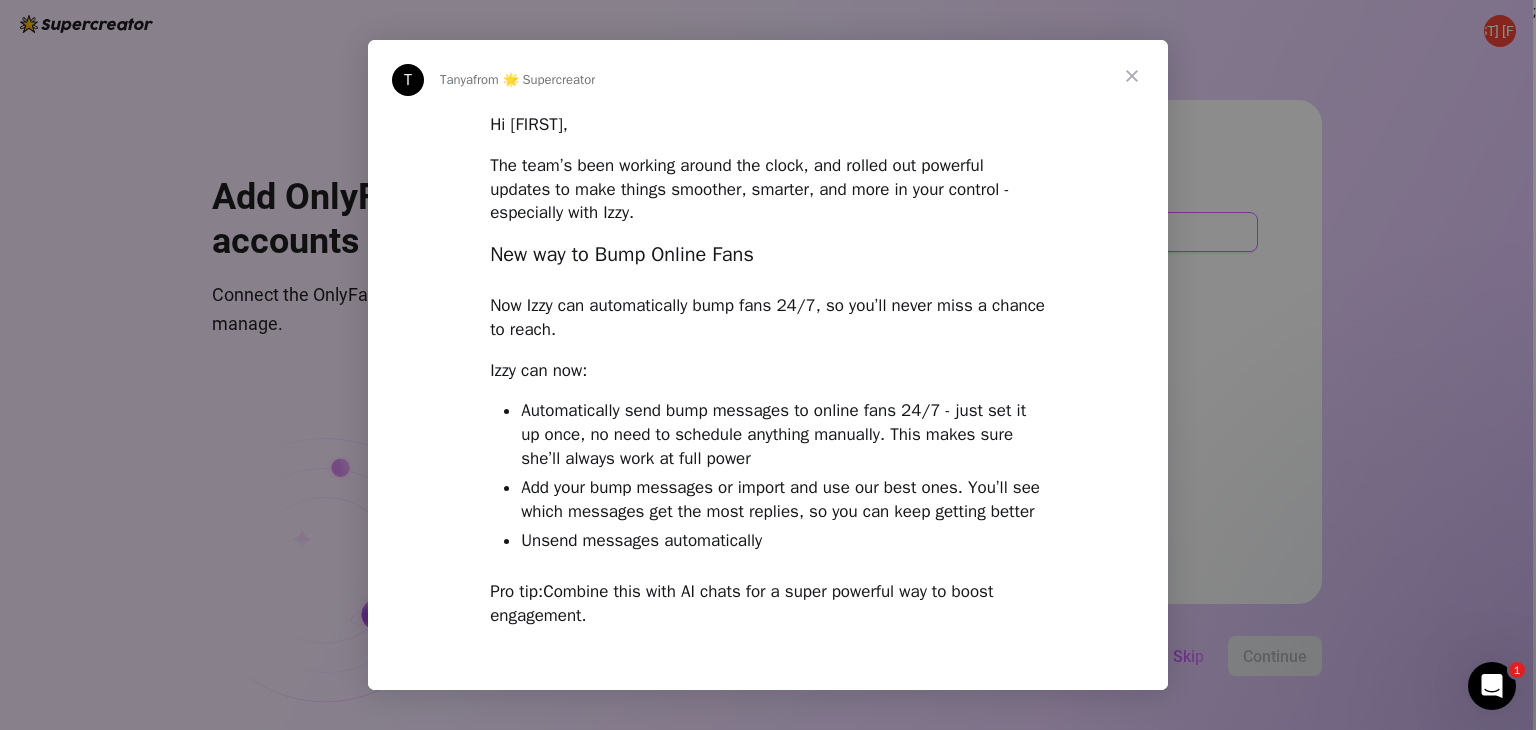 scroll, scrollTop: 0, scrollLeft: 0, axis: both 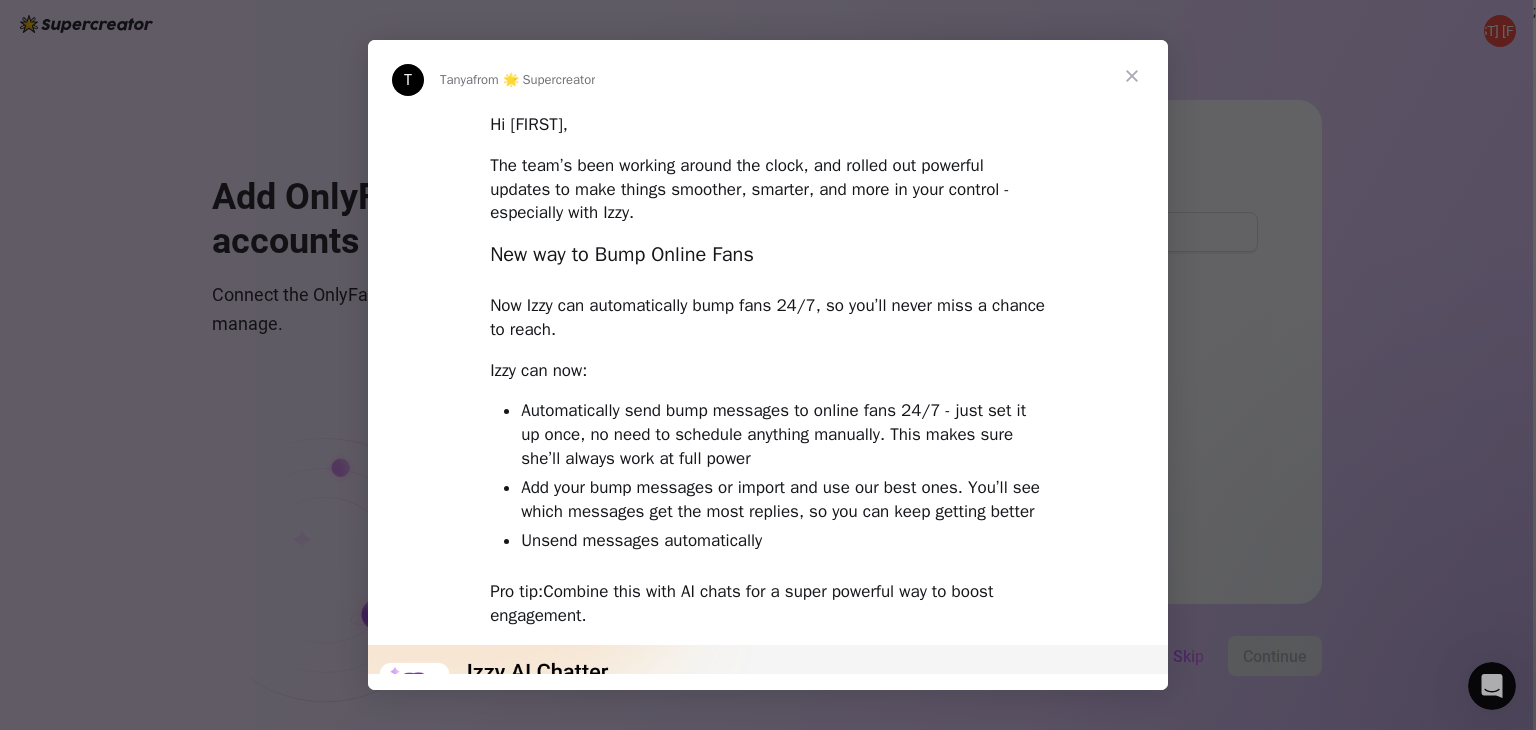 click at bounding box center (1132, 76) 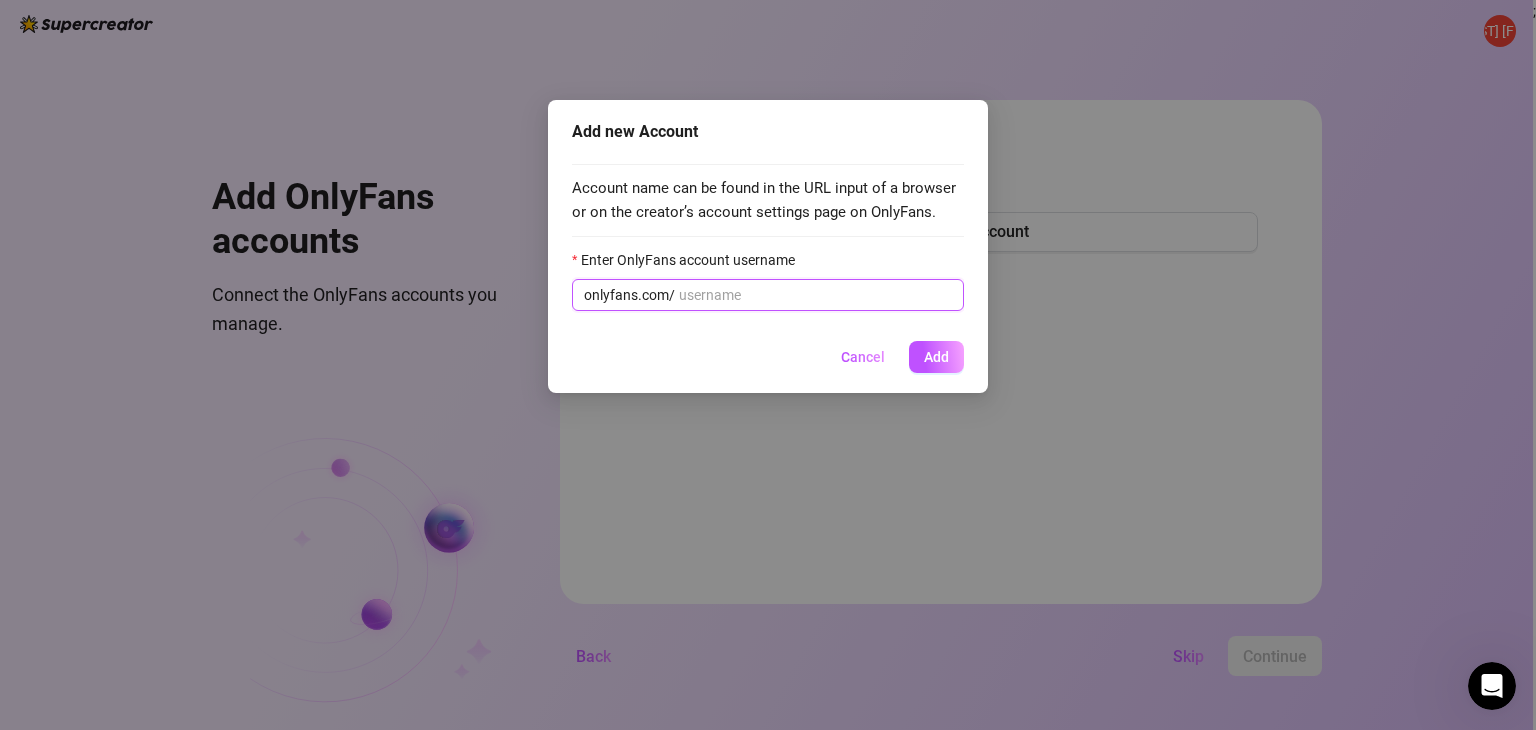click on "Enter OnlyFans account username" at bounding box center [815, 295] 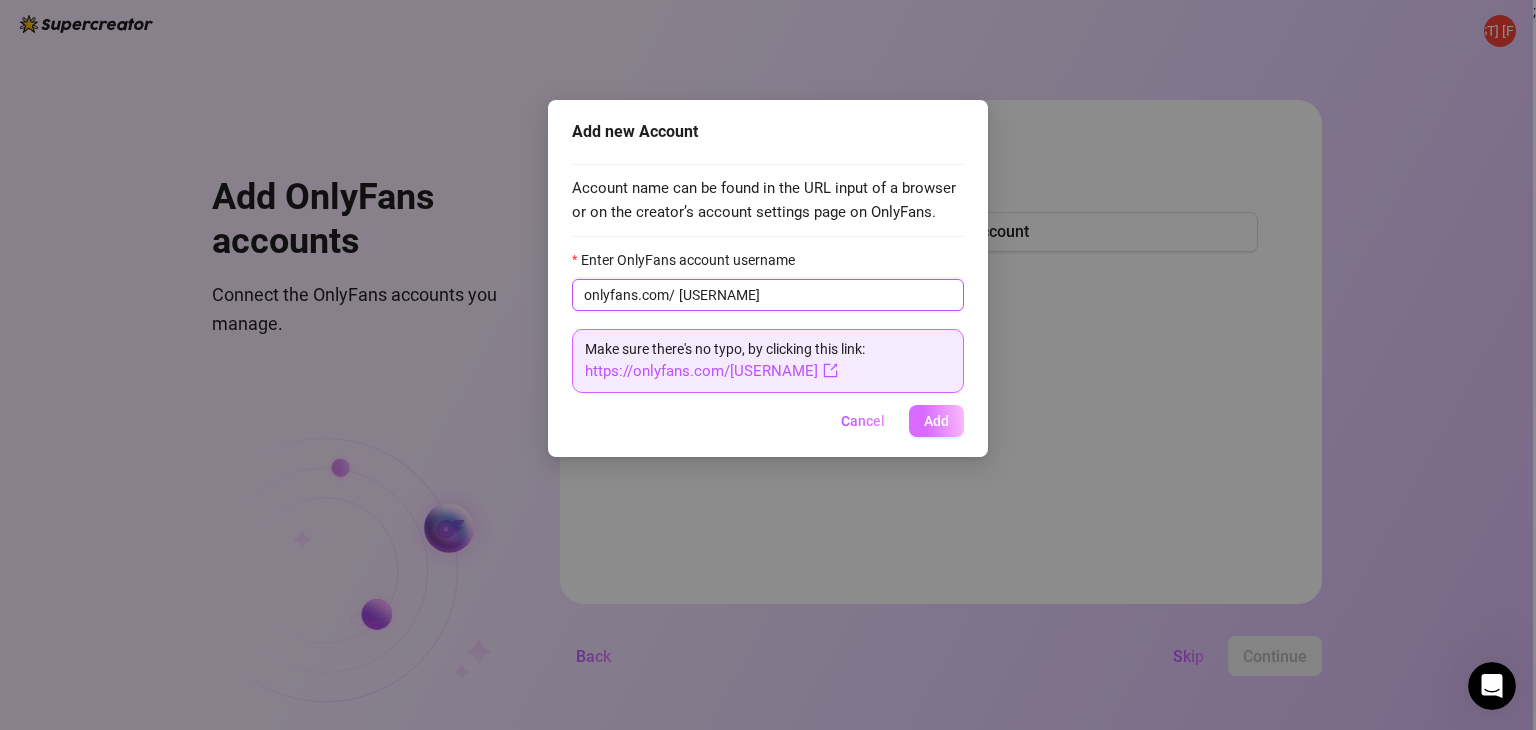 type on "[USERNAME]" 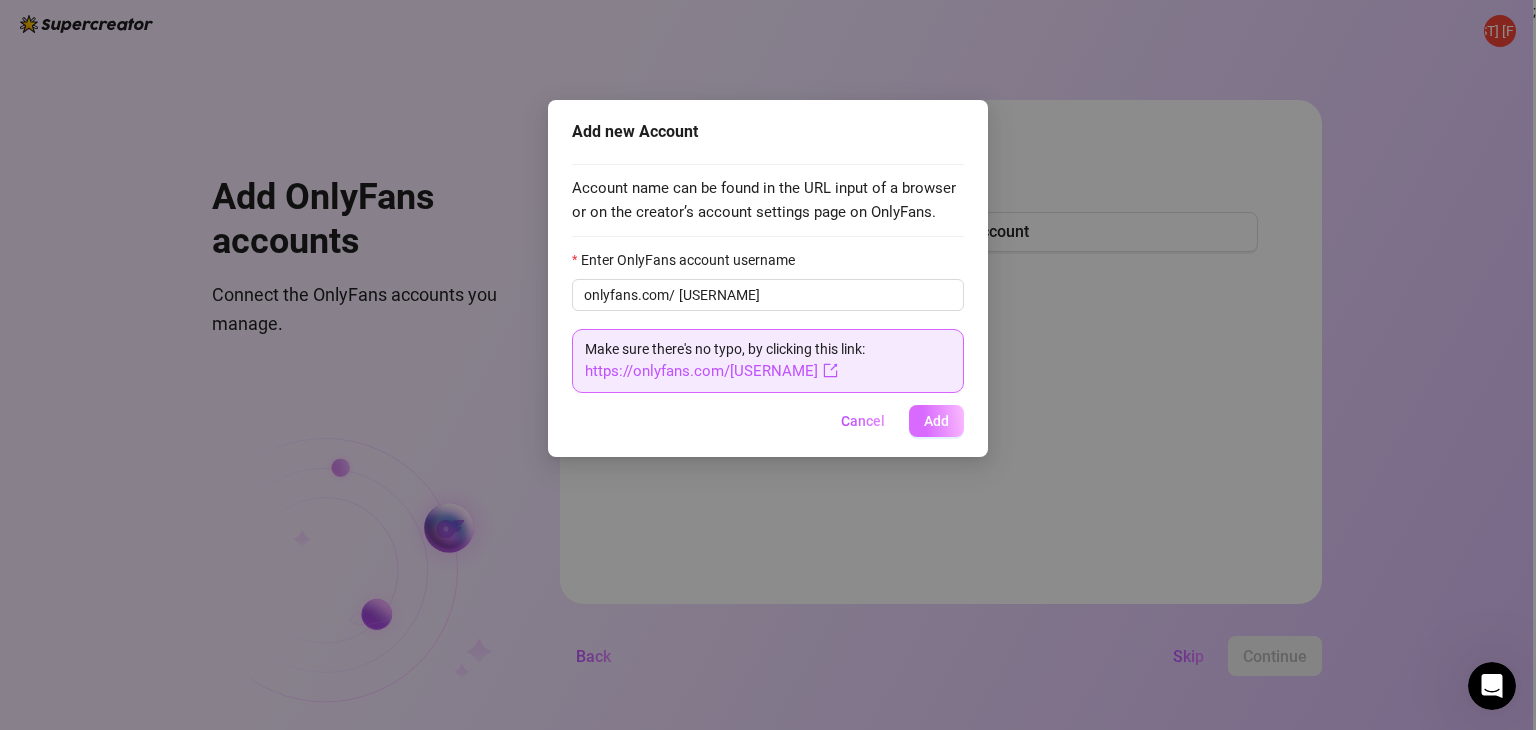 click on "Add" at bounding box center [936, 421] 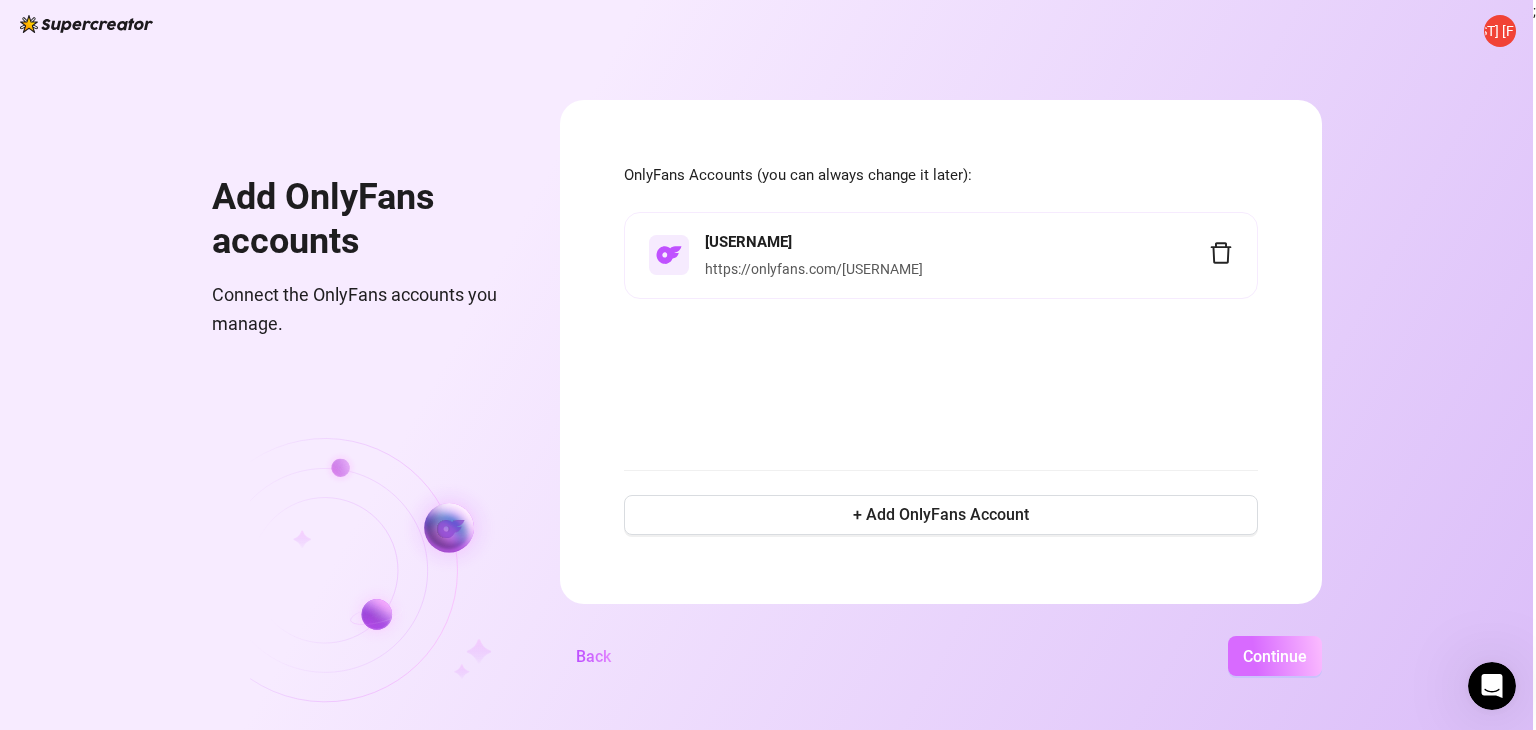 click on "Continue" at bounding box center [1275, 656] 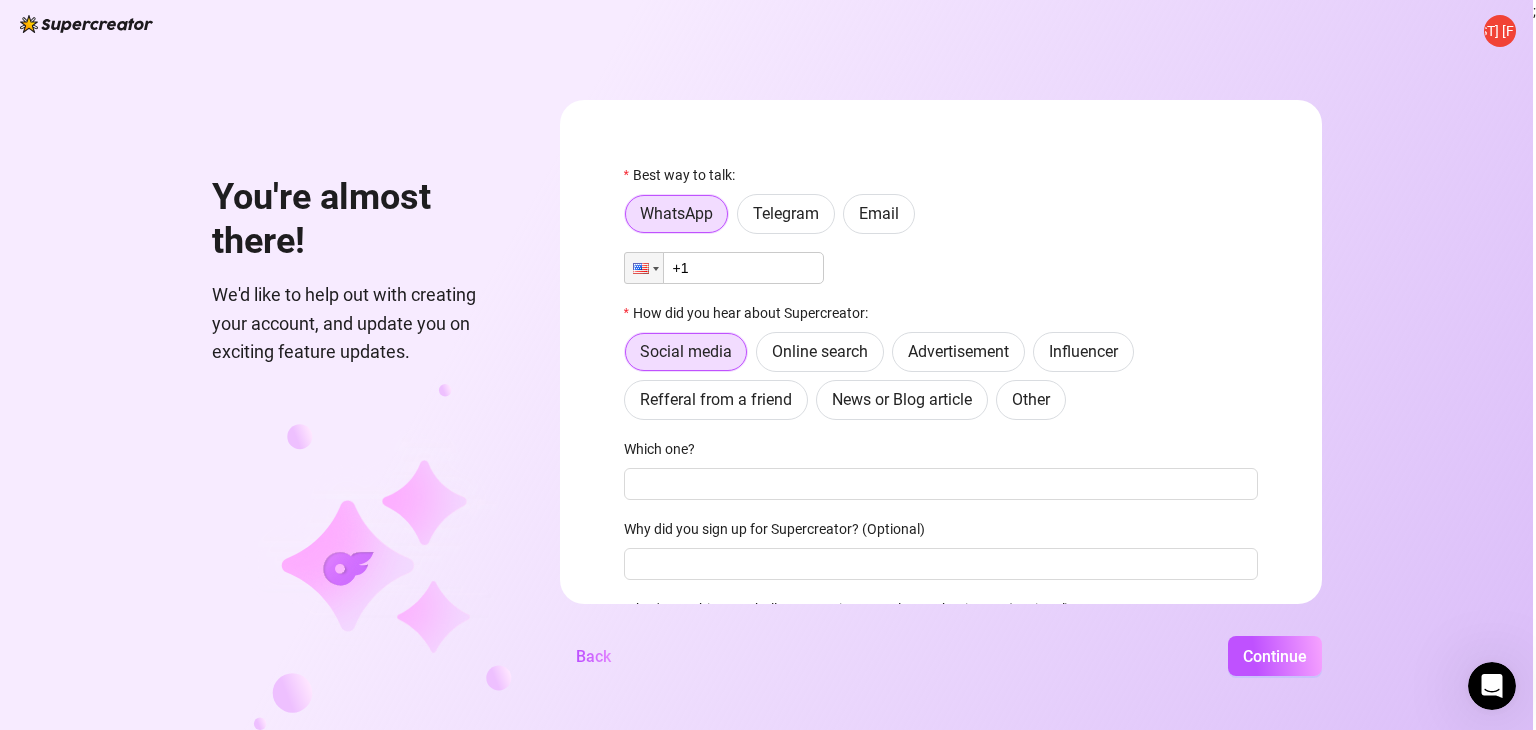 click on "+1" at bounding box center (724, 268) 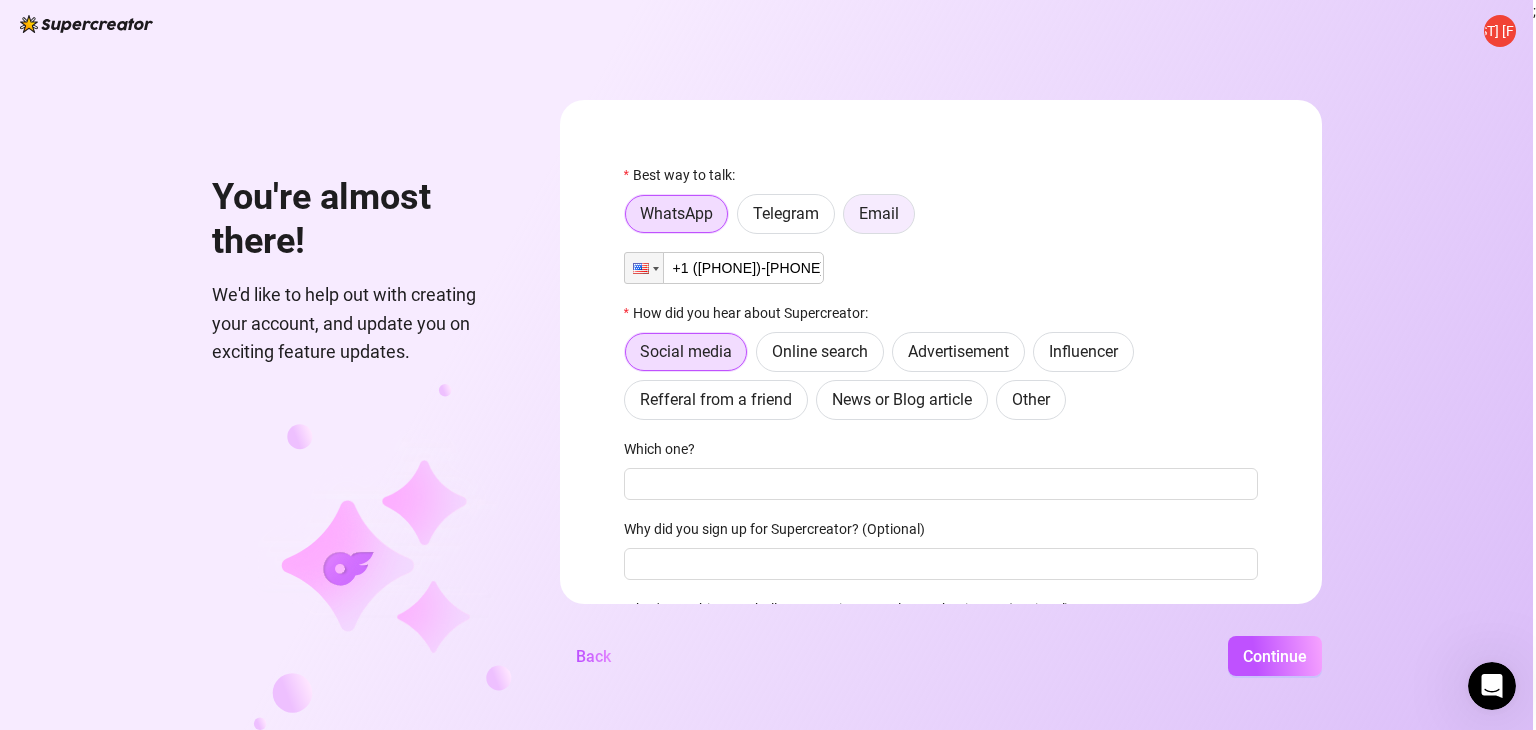 type on "+1 ([PHONE])-[PHONE]" 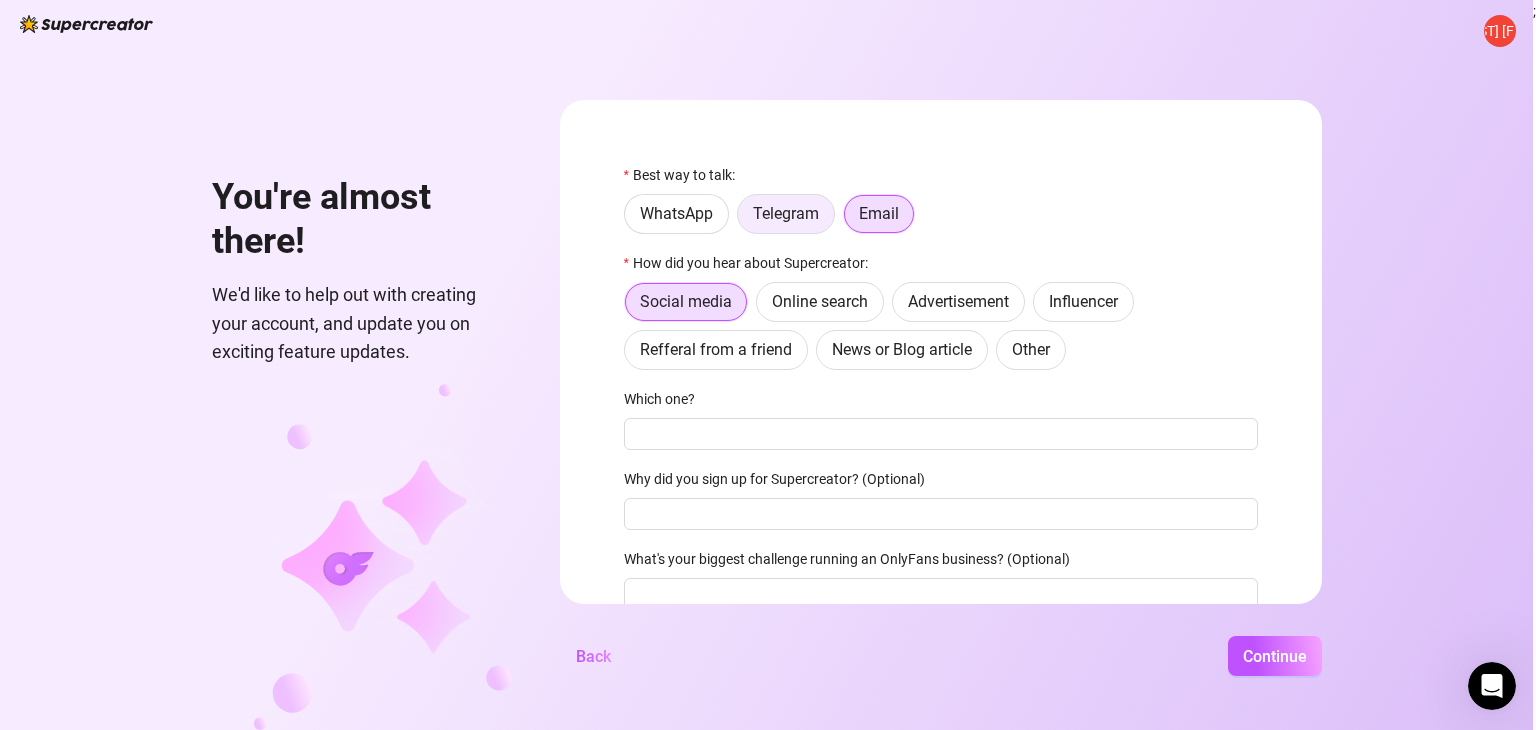 click on "Telegram" at bounding box center [786, 213] 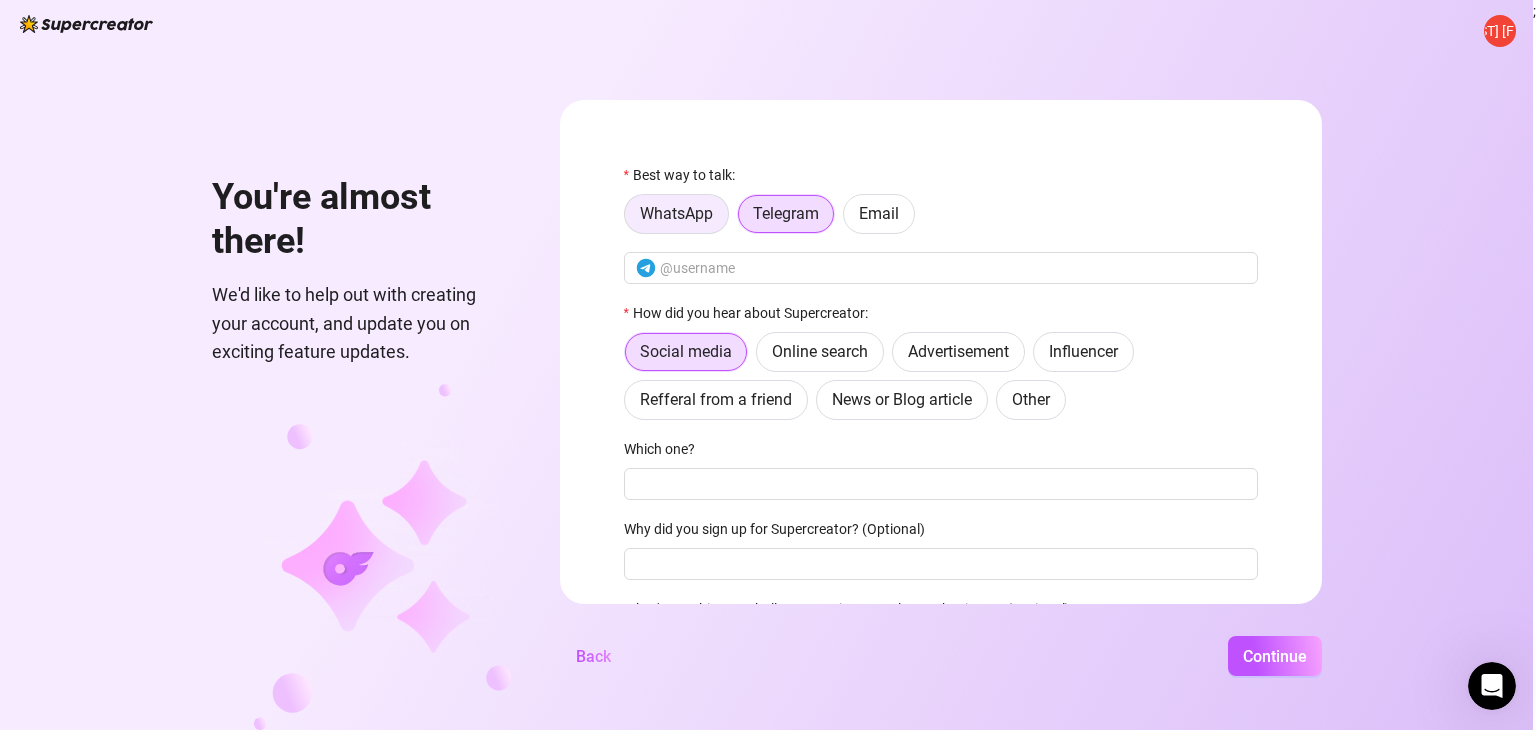 click on "WhatsApp" at bounding box center [676, 213] 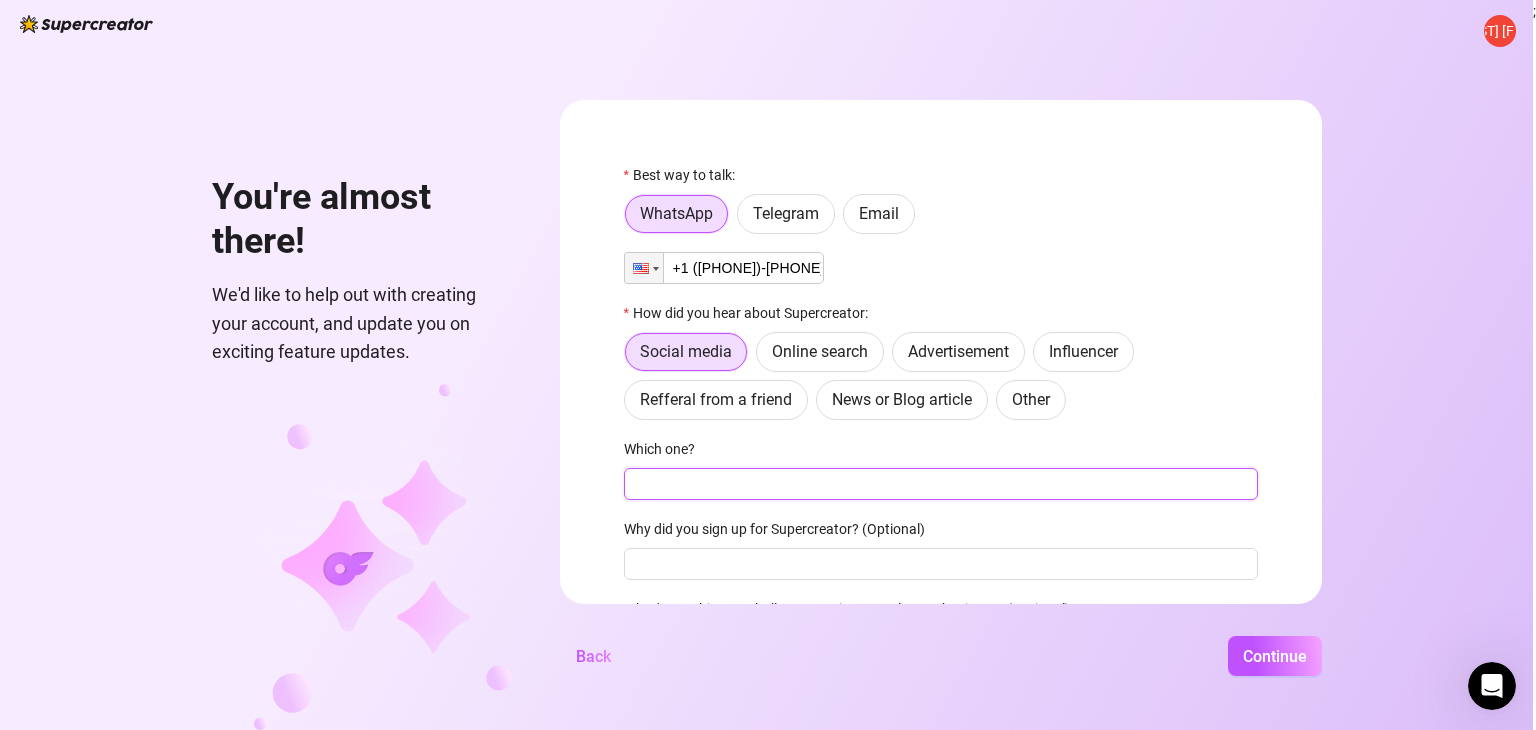 click on "Which one?" at bounding box center (941, 484) 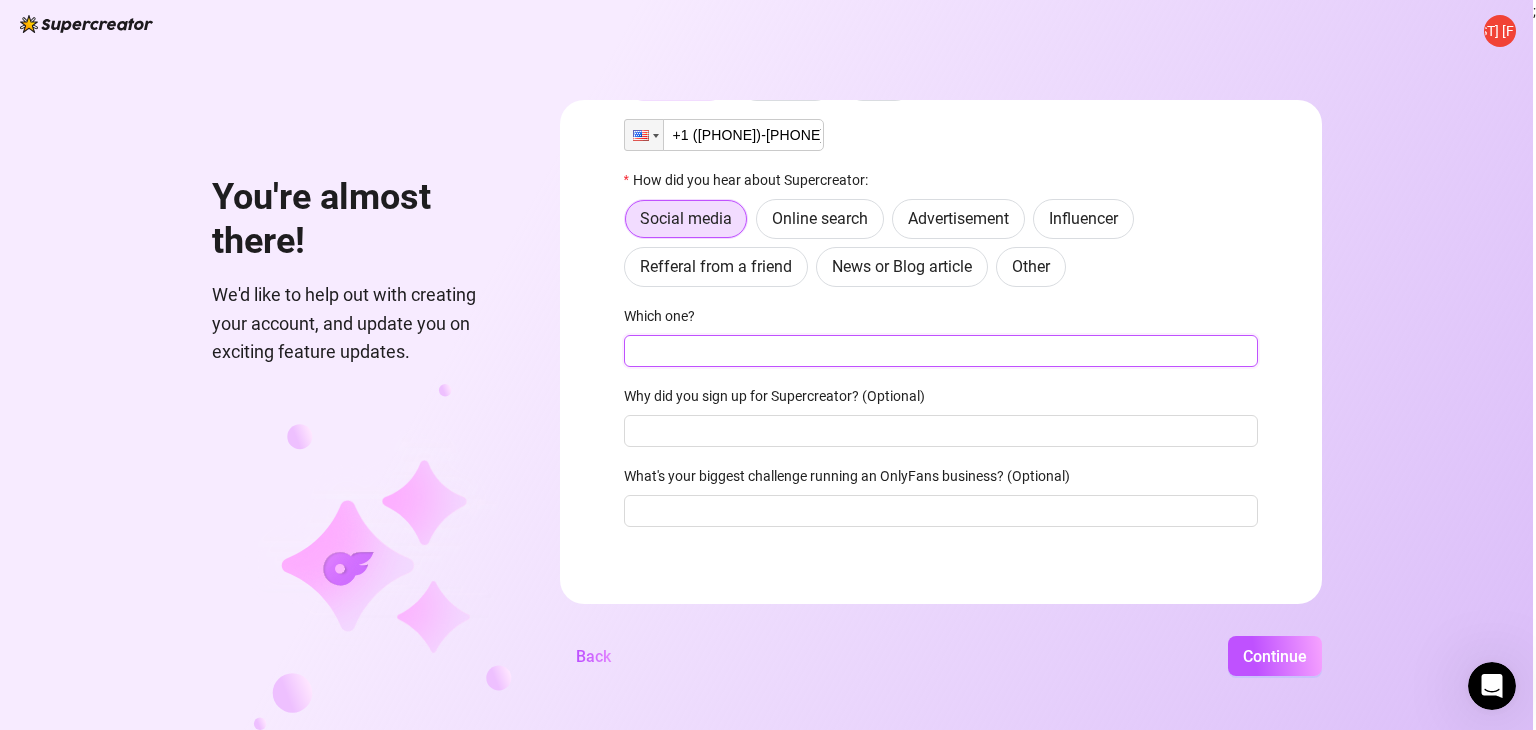 scroll, scrollTop: 138, scrollLeft: 0, axis: vertical 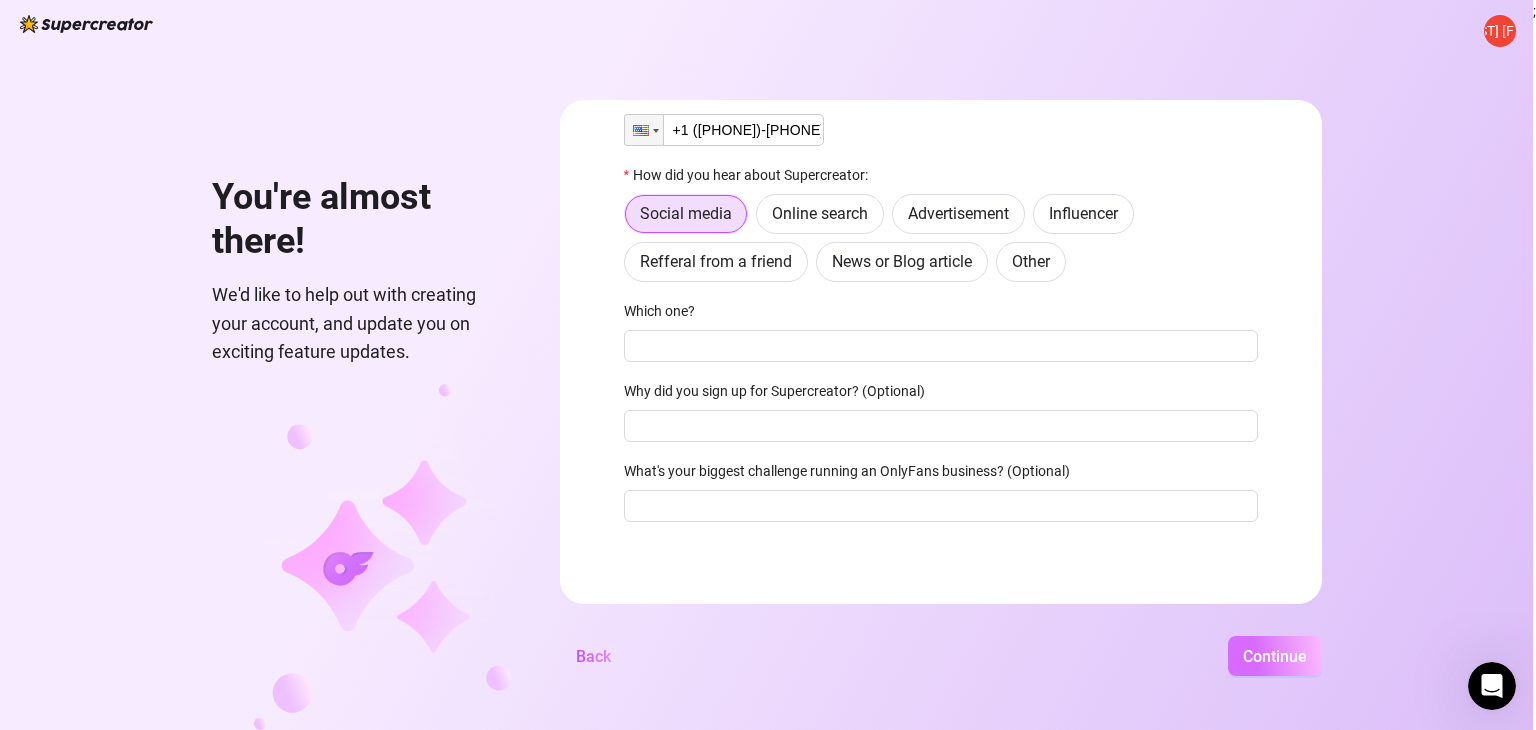 click on "Continue" at bounding box center (1275, 656) 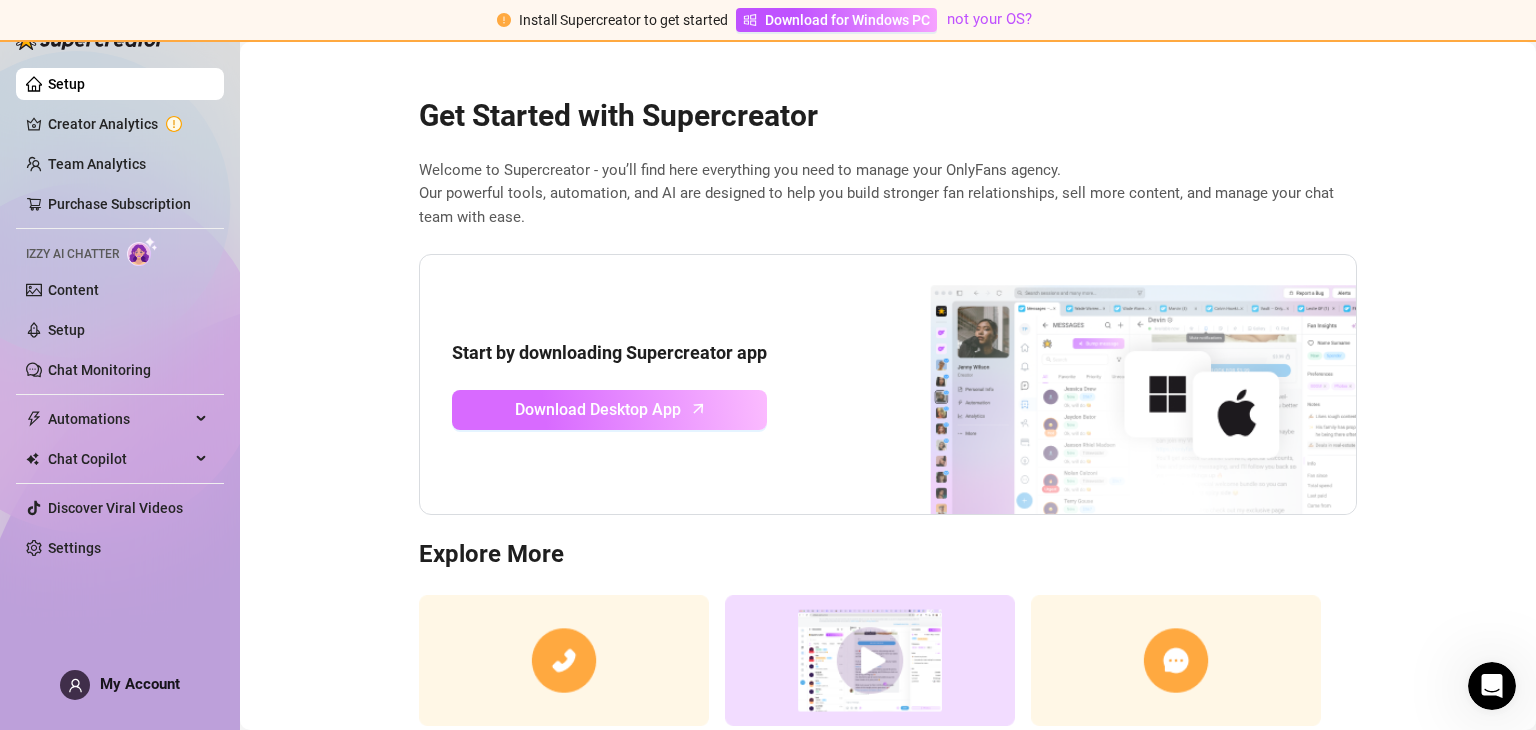 click on "Download Desktop App" at bounding box center [598, 409] 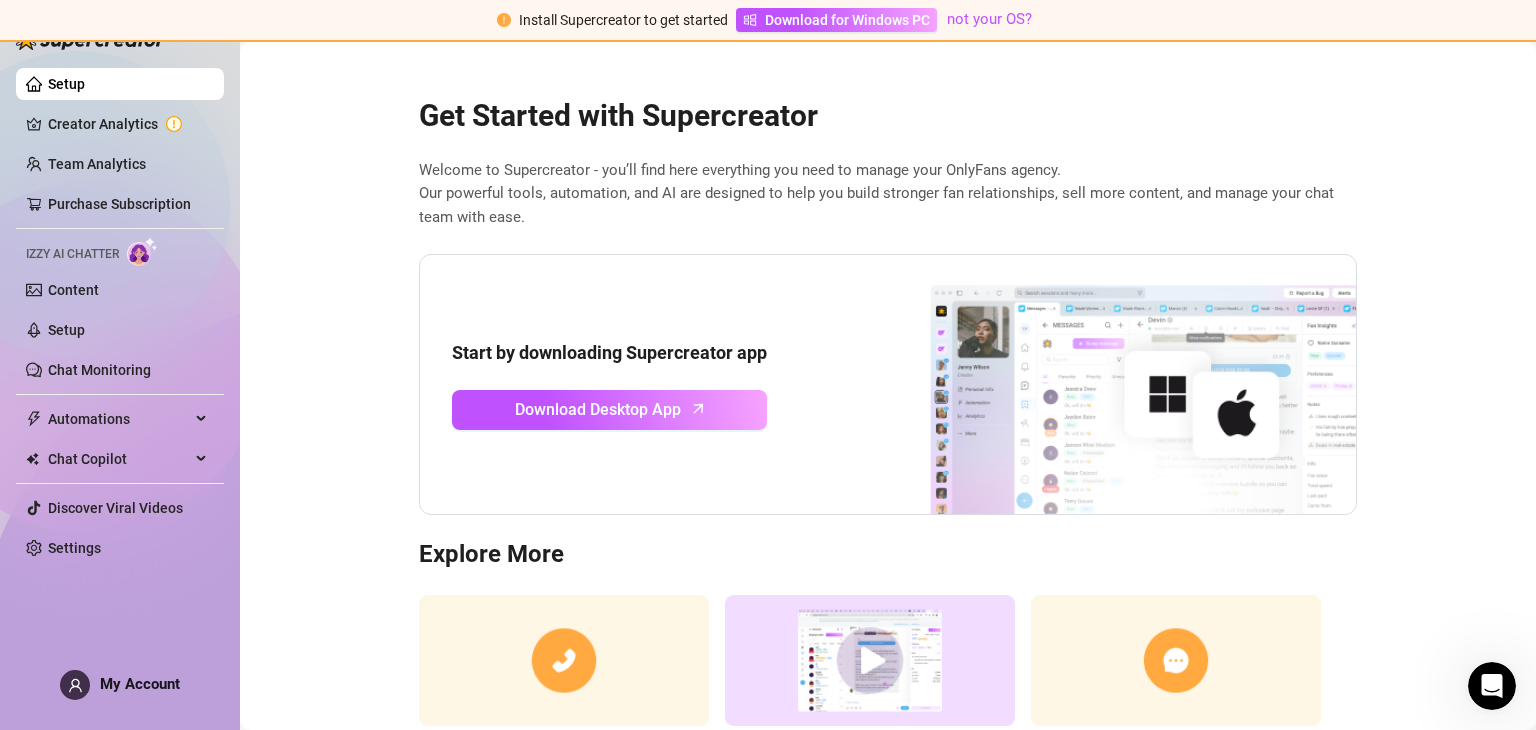click on "Get Started with Supercreator Welcome to Supercreator - you’ll find here everything you need to manage your OnlyFans agency. Our powerful tools, automation, and AI are designed to help you build stronger fan relationships, sell more content, and manage your chat team with ease. Start by downloading Supercreator app Download Desktop App Explore More Book a free consulting call Discover Supercreator and its benefits for OnlyFans  creators Watch Demo Discover Supercreator and its benefits for OnlyFans agencies. Contact Support We’re here for everything you need. Feel free to reach out!" at bounding box center (888, 454) 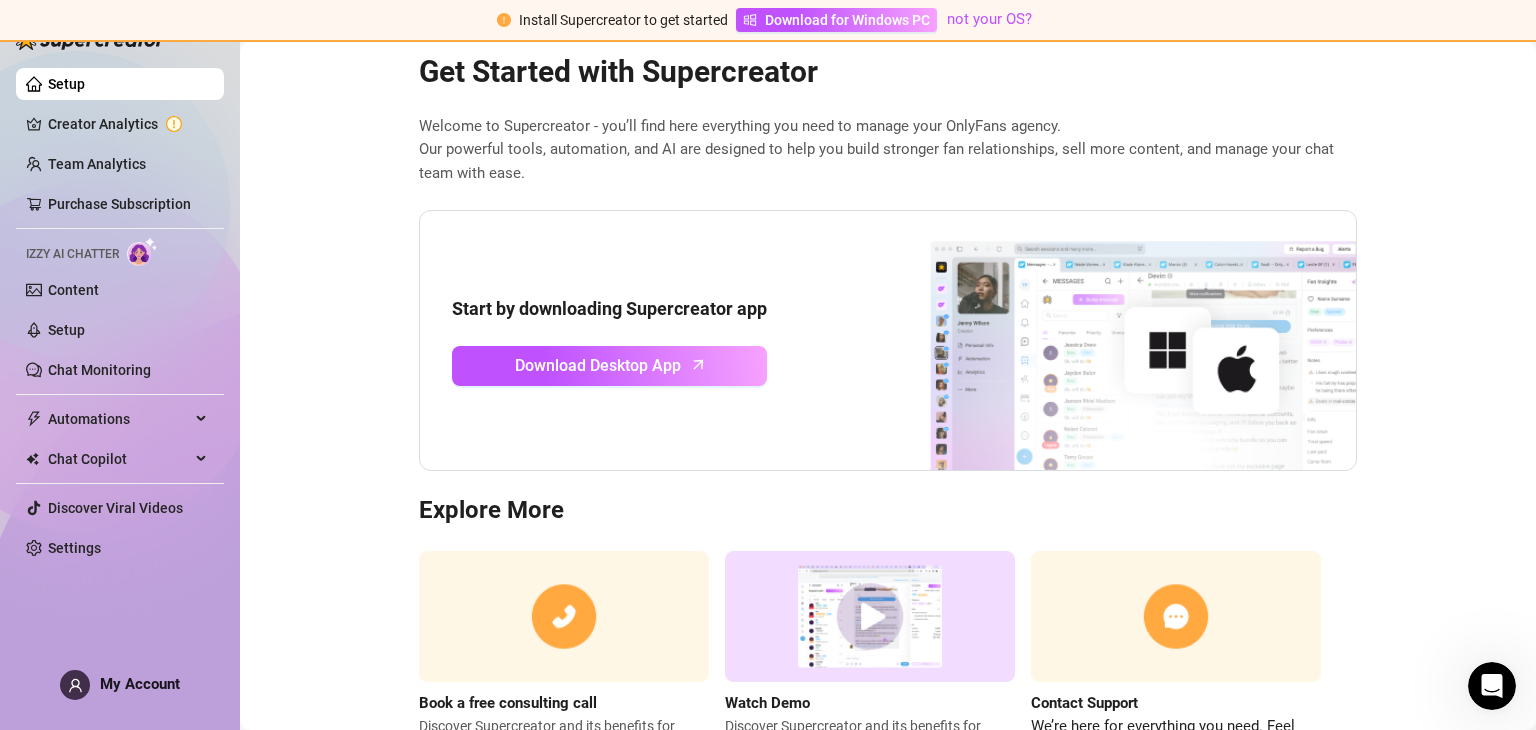 scroll, scrollTop: 0, scrollLeft: 0, axis: both 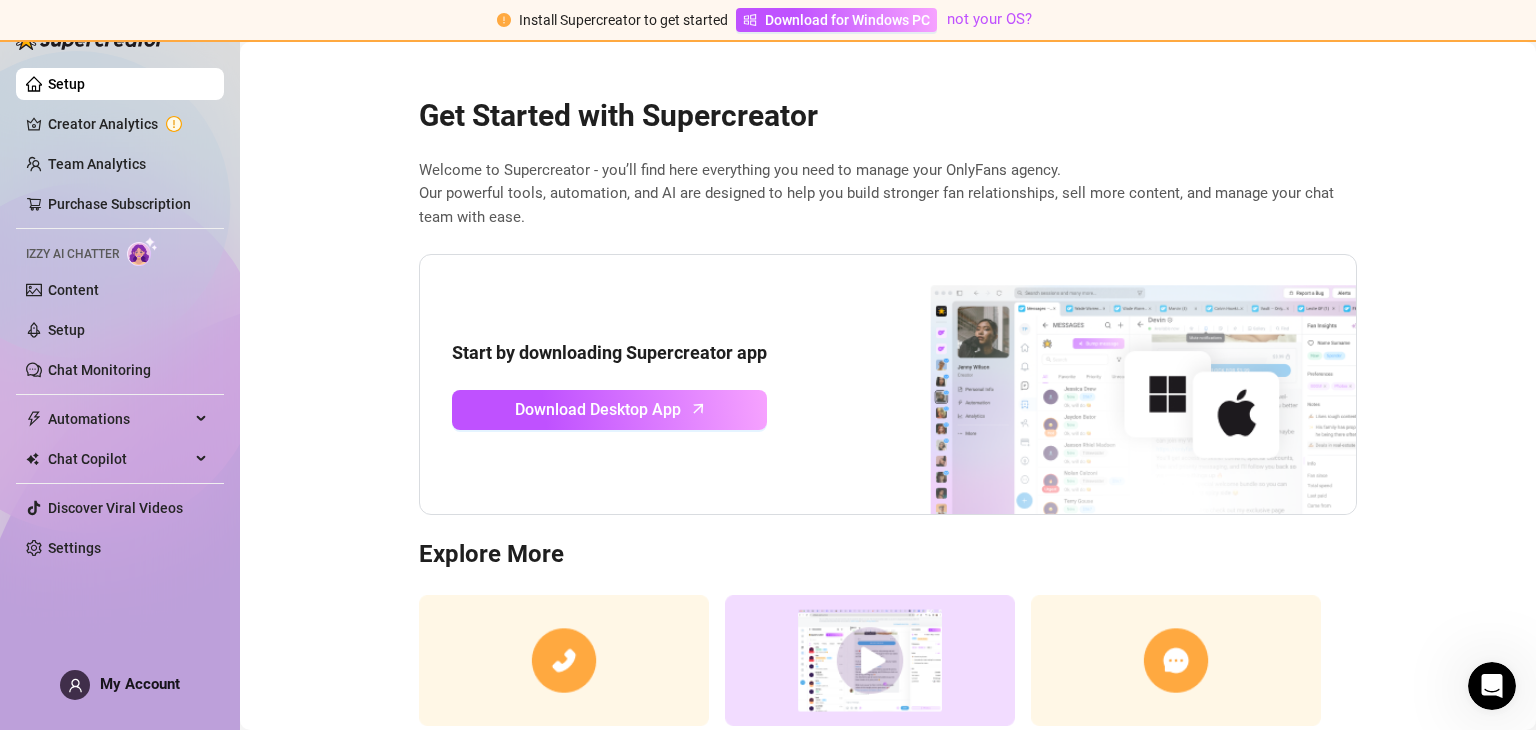 click on "Setup" at bounding box center [66, 84] 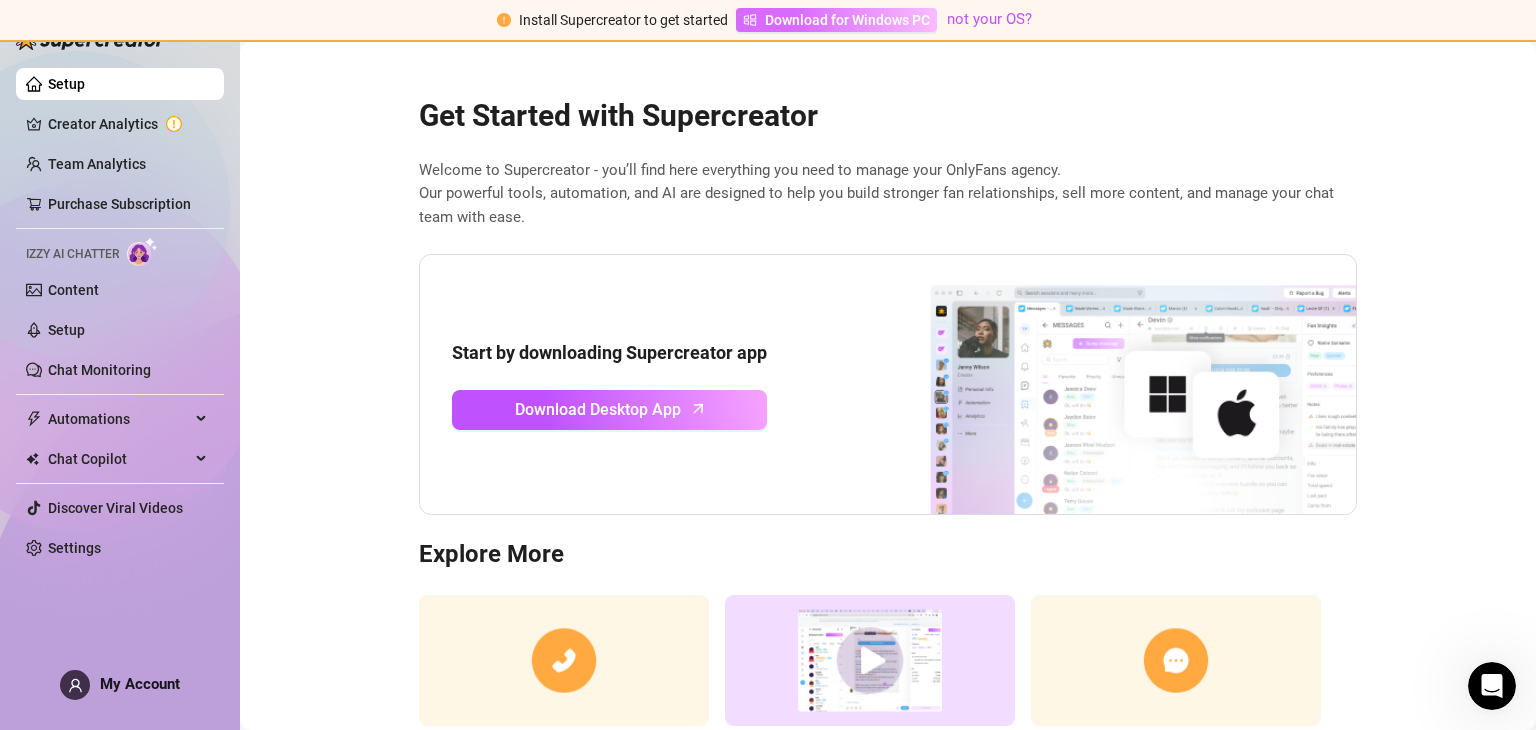 click on "Download for Windows PC" at bounding box center [847, 20] 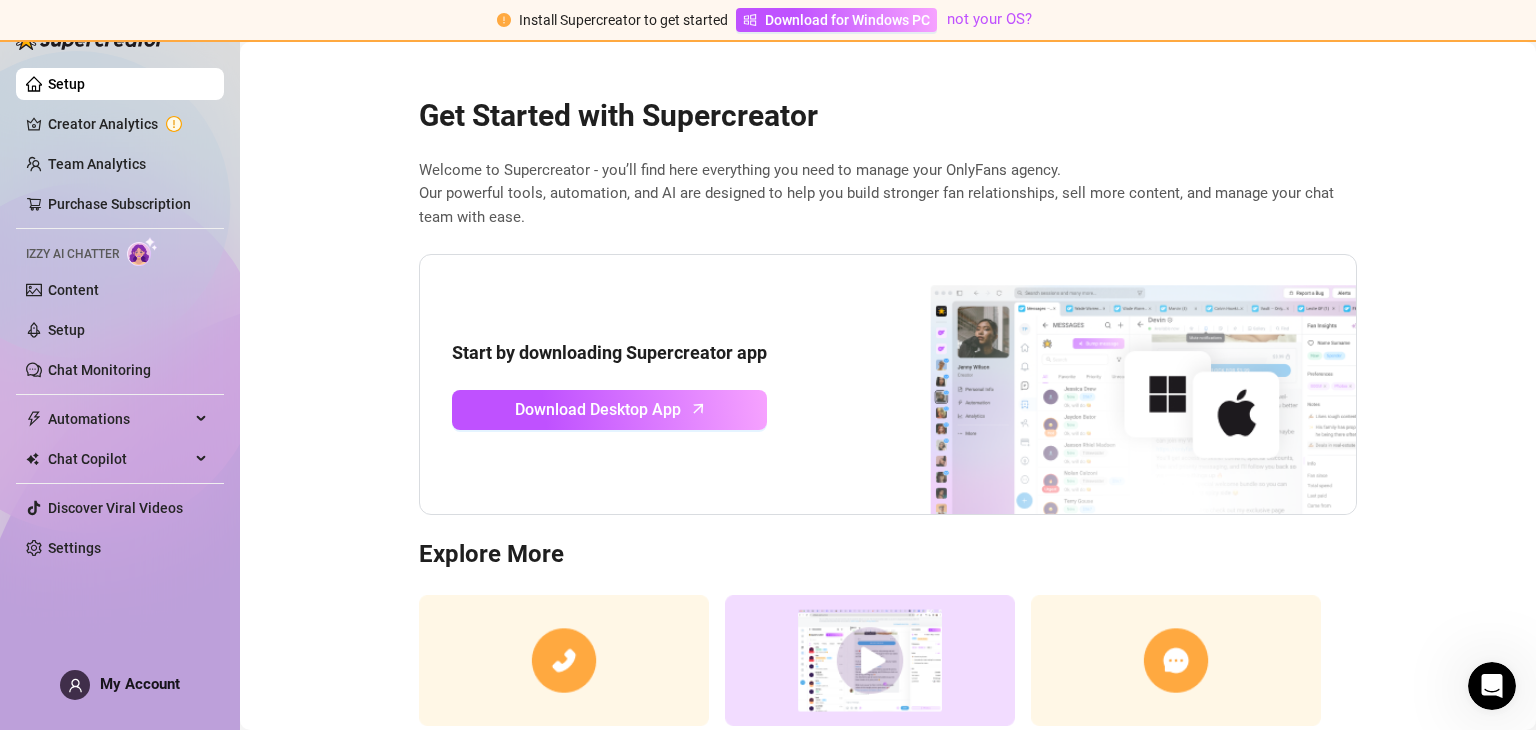 click on "Start by downloading Supercreator app Download Desktop App" at bounding box center (888, 385) 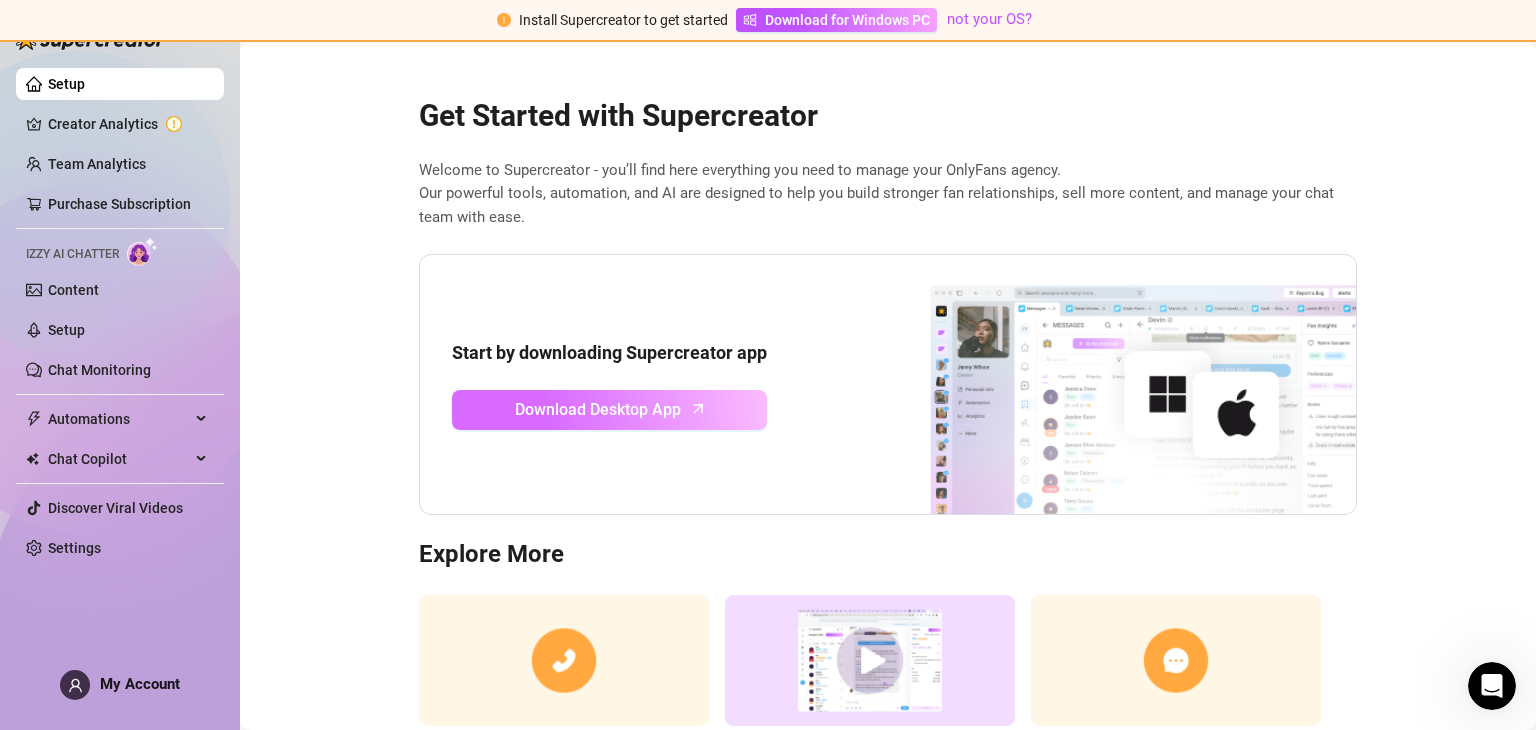 click on "Download Desktop App" at bounding box center [598, 409] 